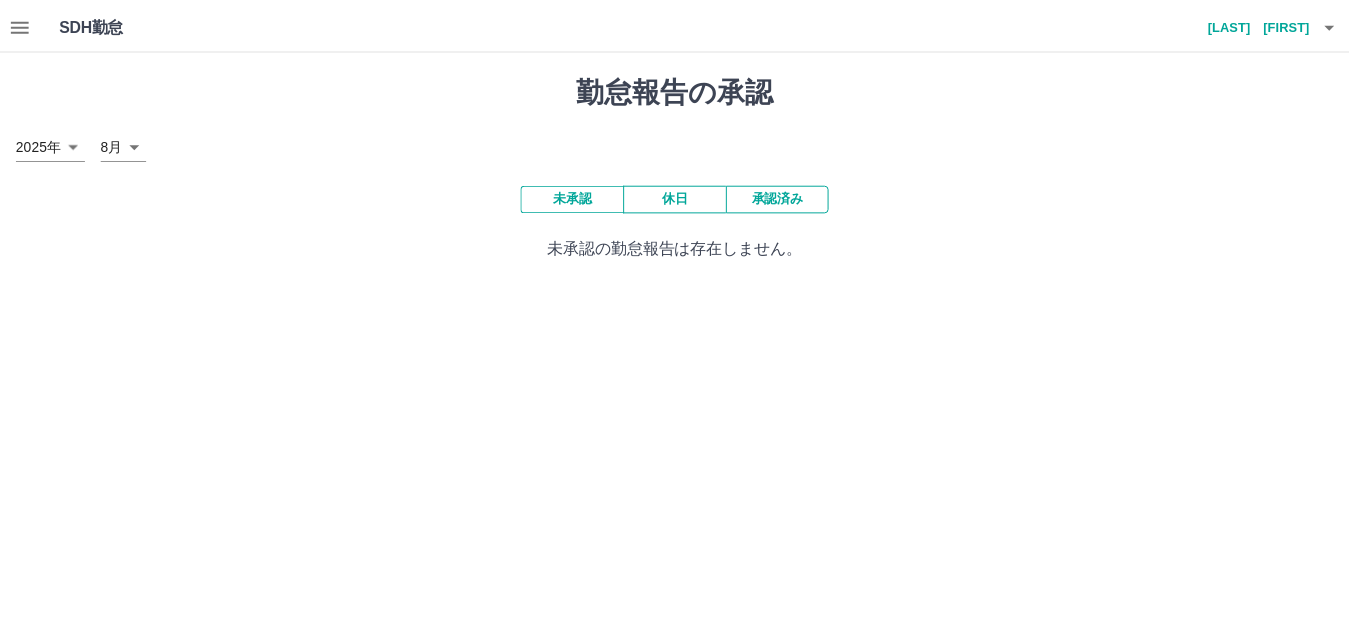 scroll, scrollTop: 0, scrollLeft: 0, axis: both 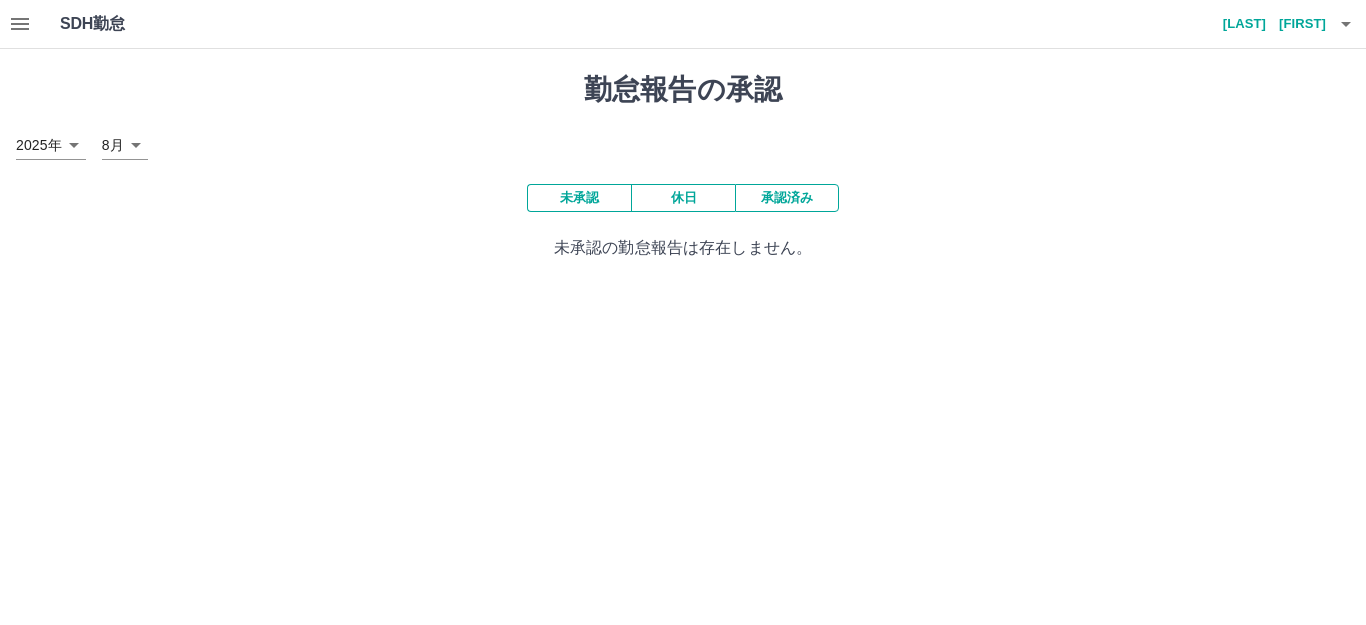 click 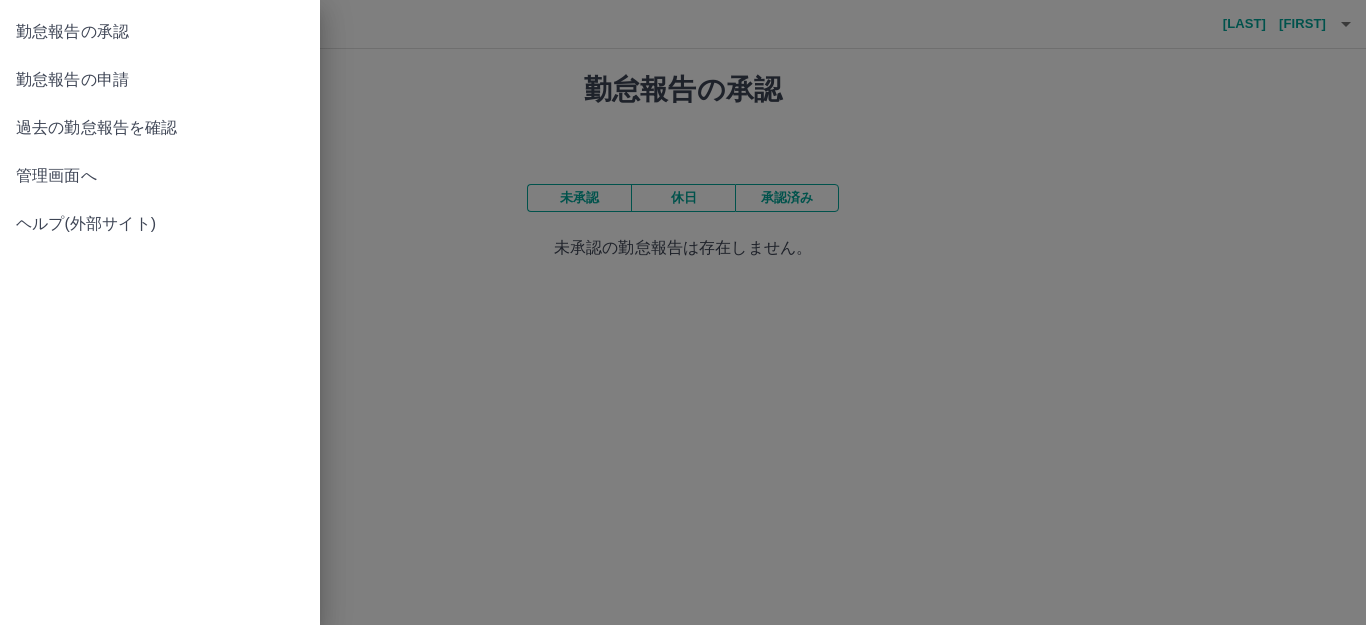 click on "勤怠報告の申請" at bounding box center (160, 80) 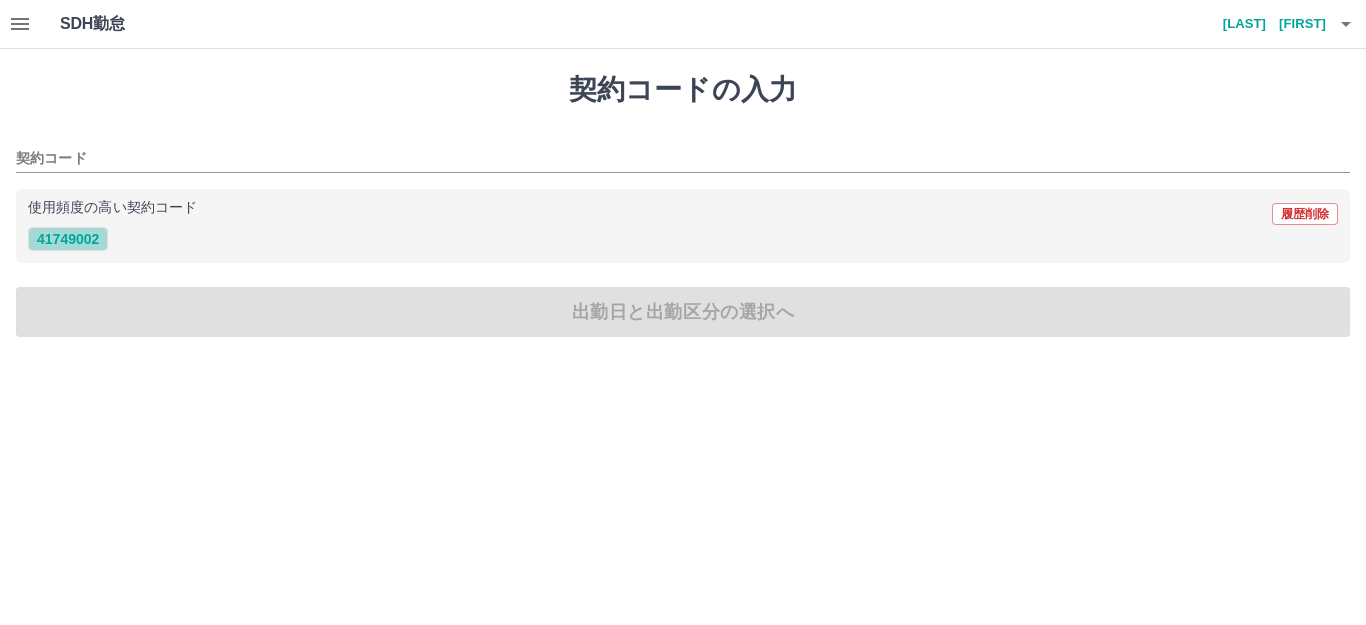 click on "41749002" at bounding box center [68, 239] 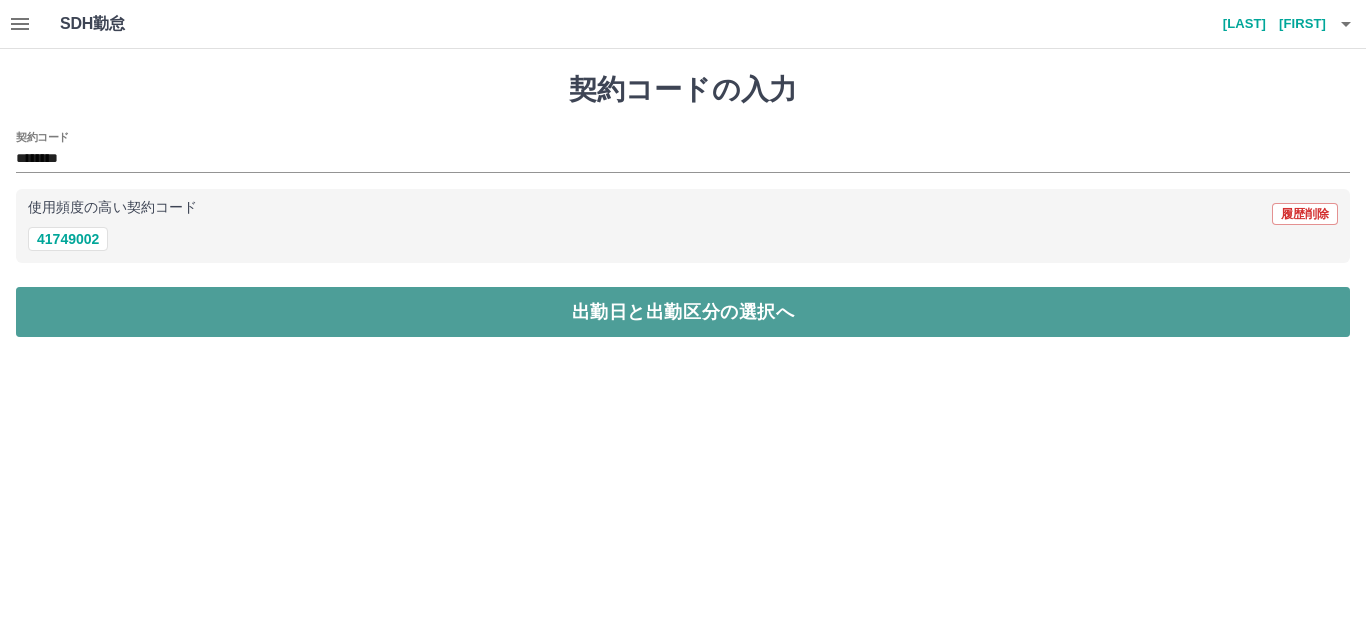 click on "出勤日と出勤区分の選択へ" at bounding box center [683, 312] 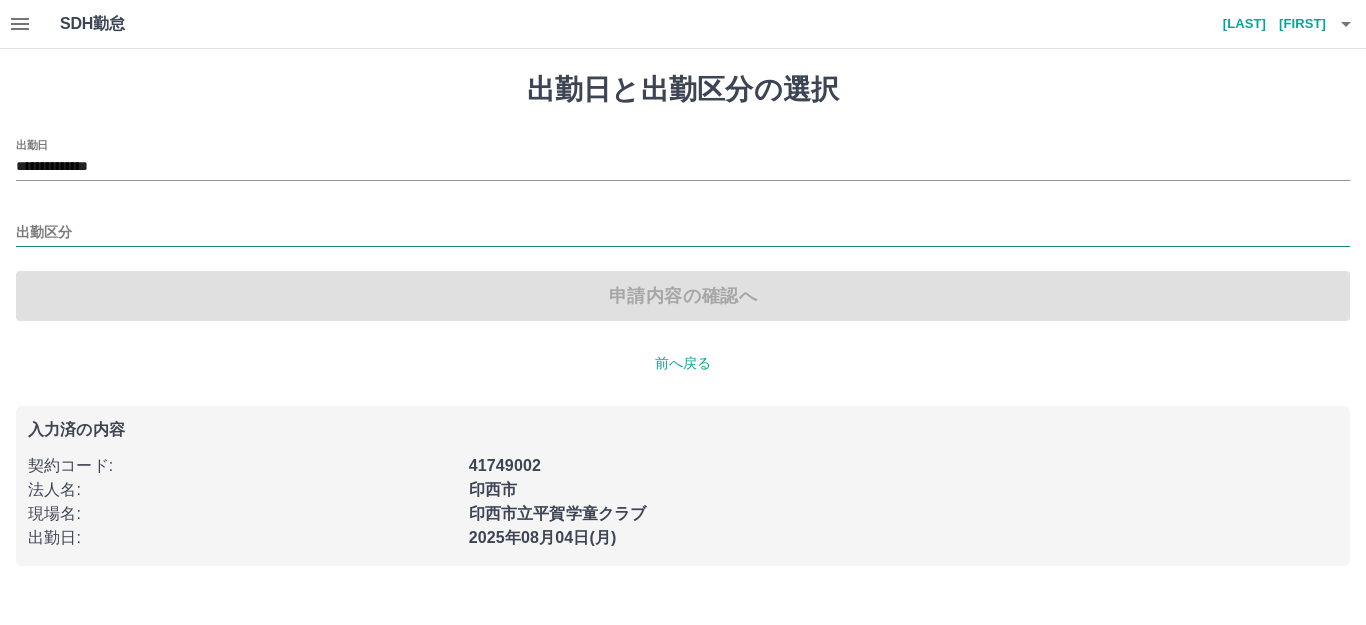 click on "出勤区分" at bounding box center [683, 233] 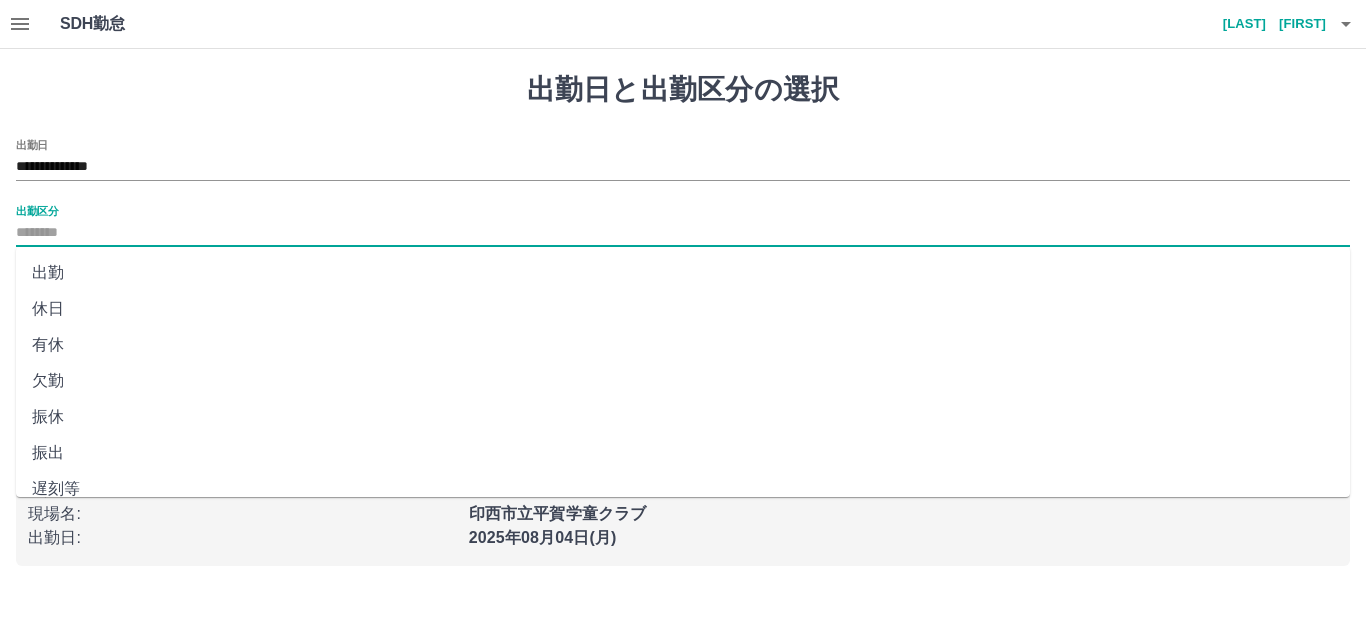 click on "出勤" at bounding box center [683, 273] 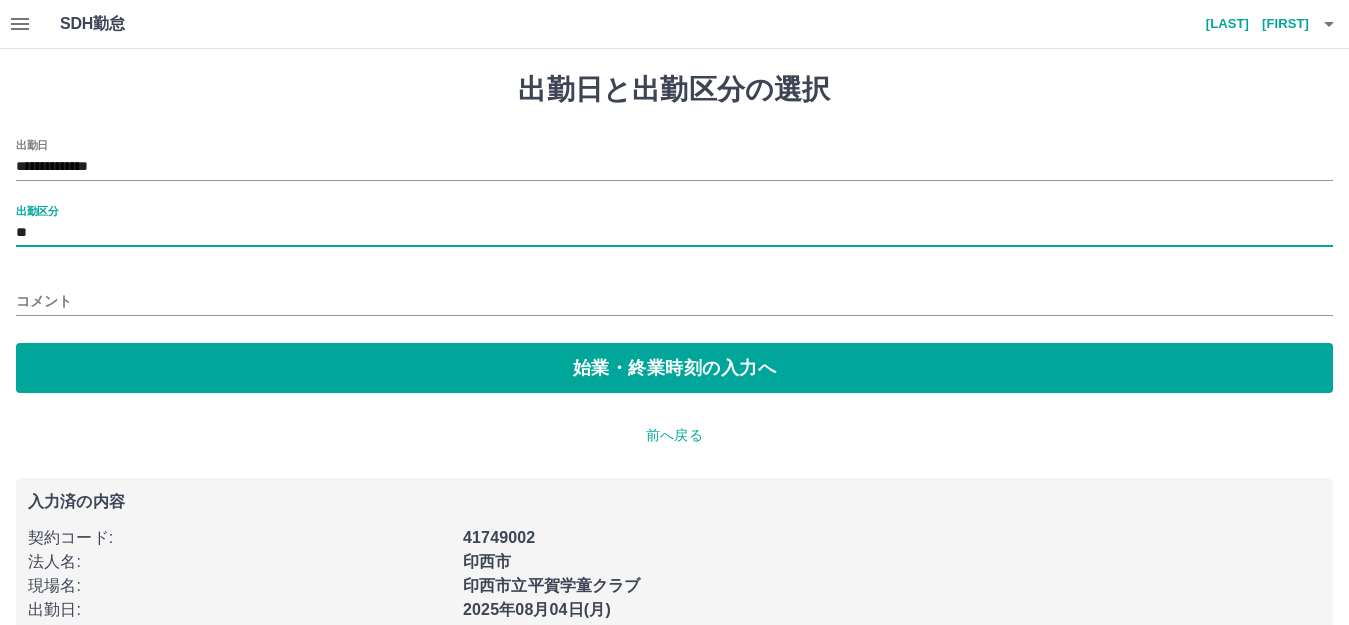 click on "コメント" at bounding box center [674, 301] 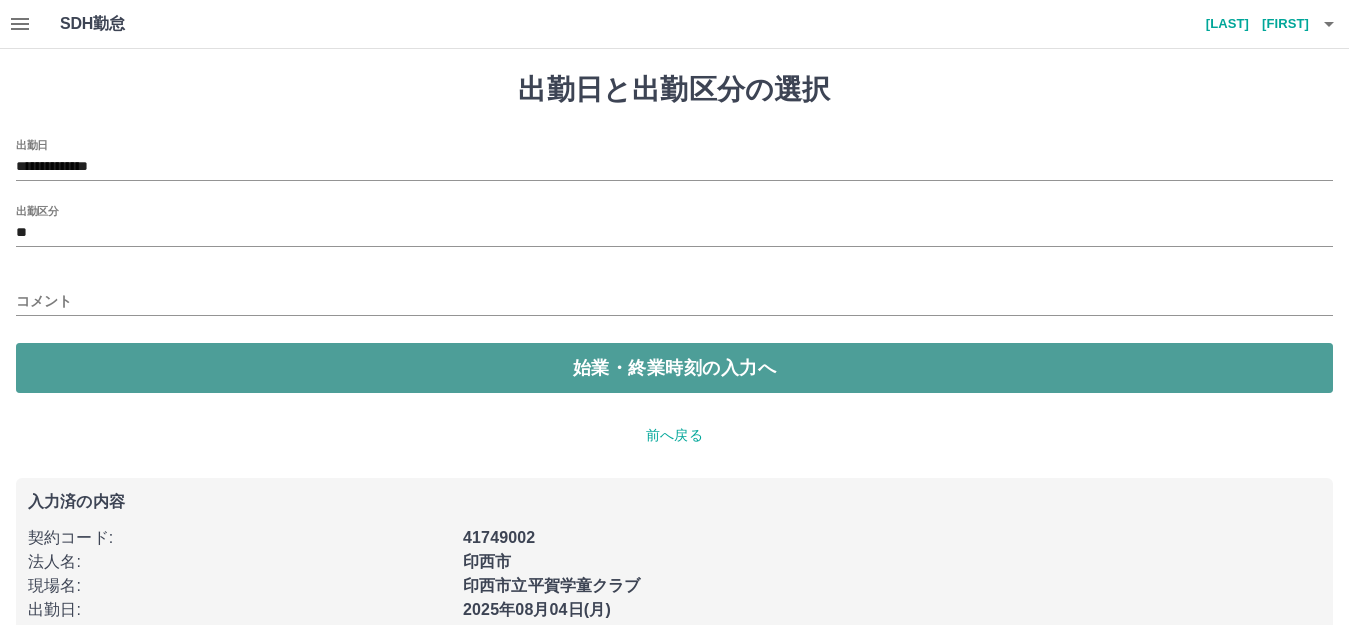 click on "始業・終業時刻の入力へ" at bounding box center (674, 368) 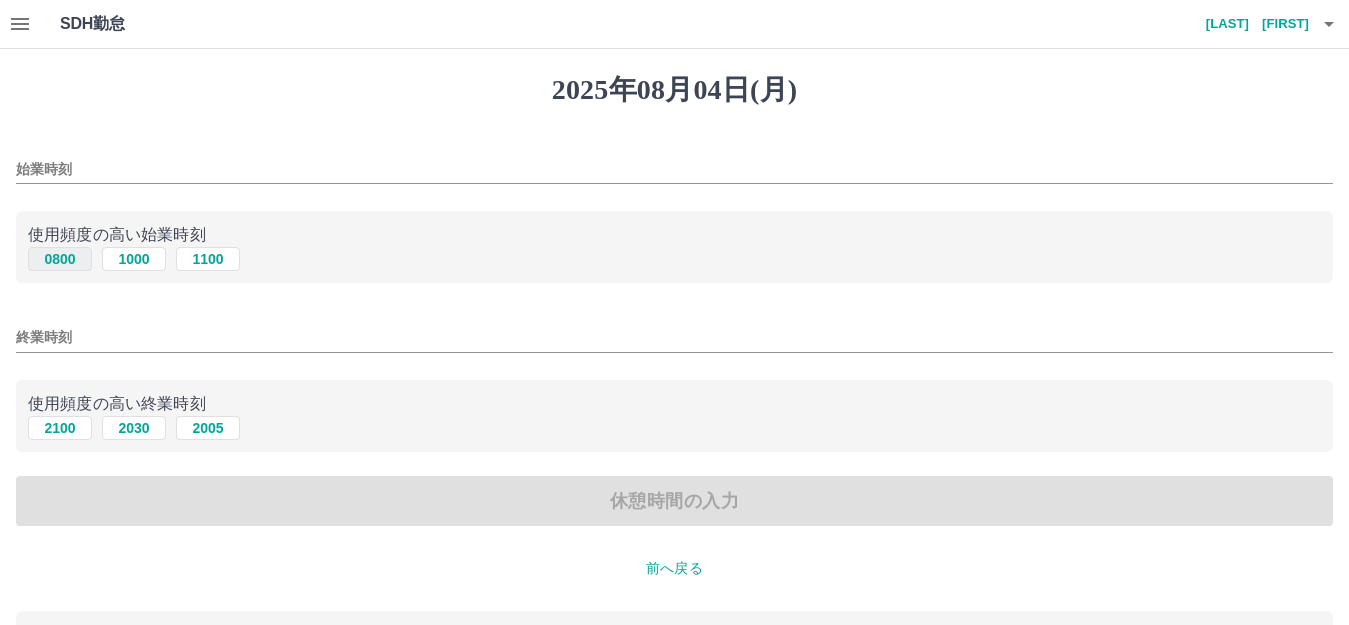click on "使用頻度の高い始業時刻 0800 1000 1100" at bounding box center (674, 247) 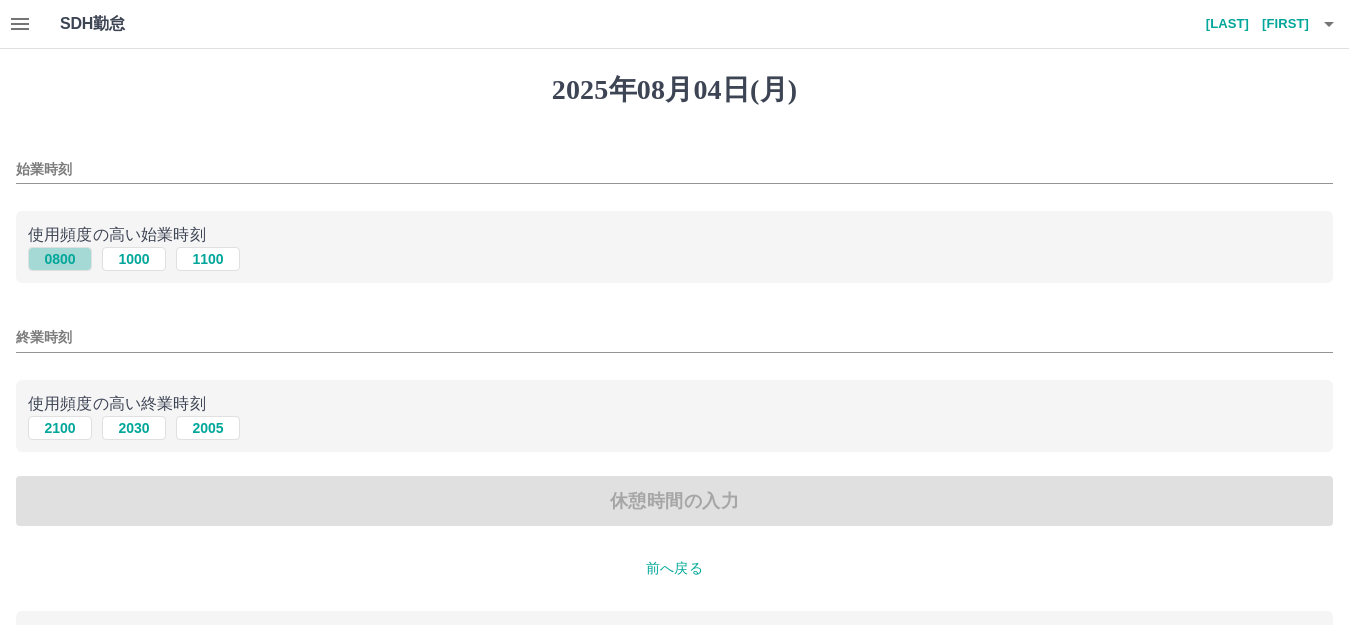click on "0800" at bounding box center [60, 259] 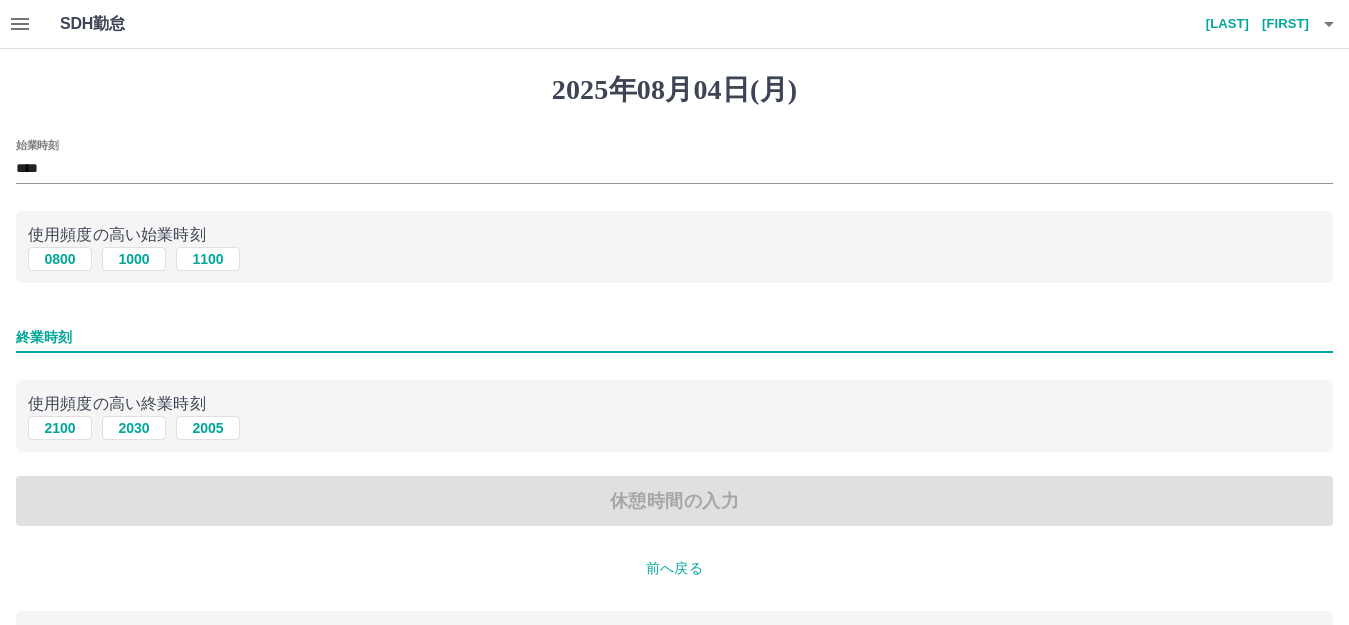 click on "終業時刻" at bounding box center [674, 337] 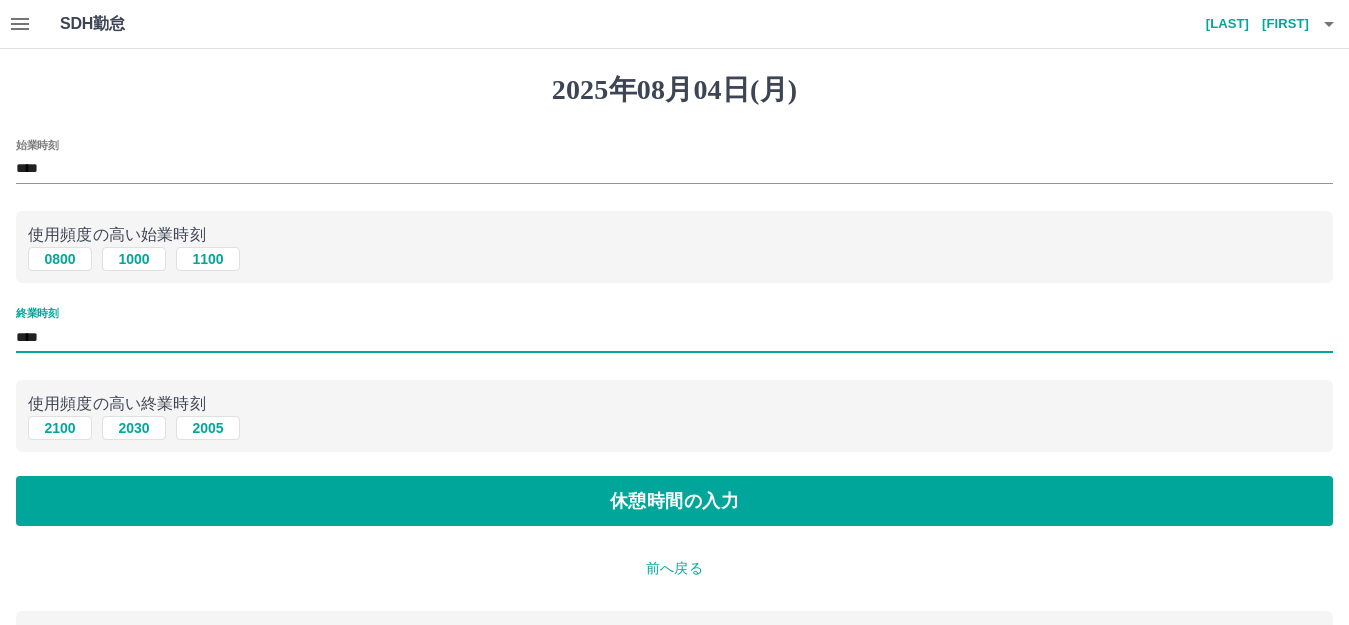 type on "****" 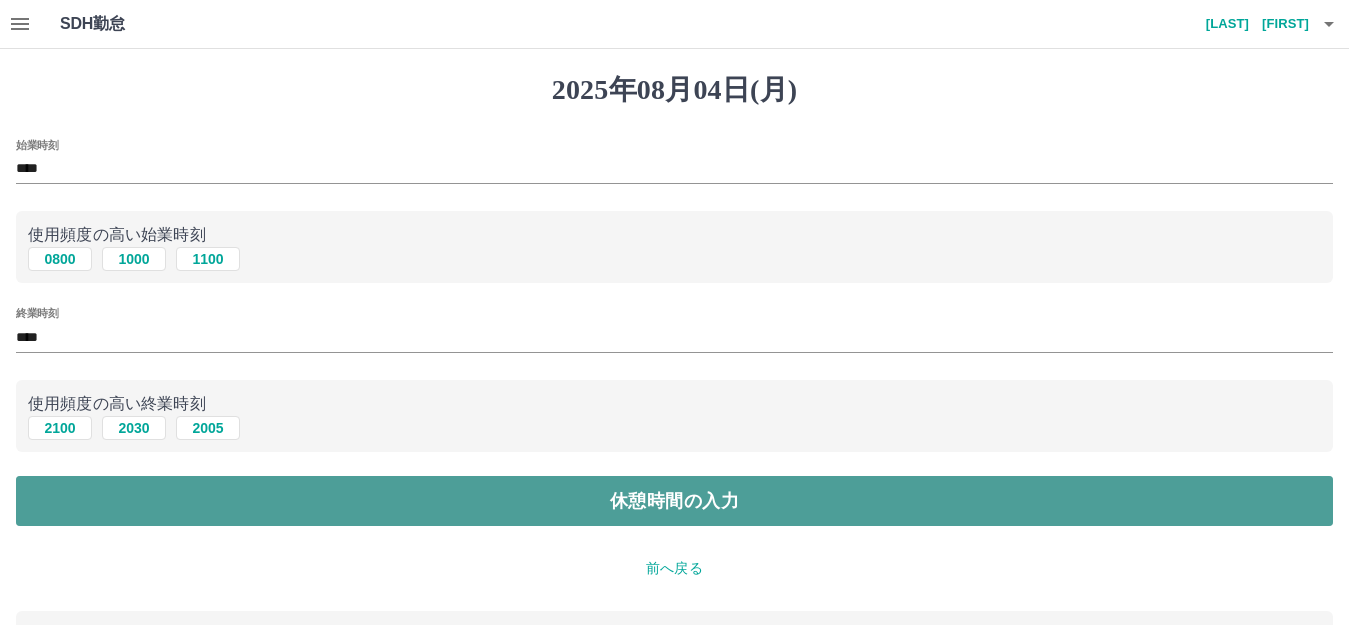 click on "休憩時間の入力" at bounding box center [674, 501] 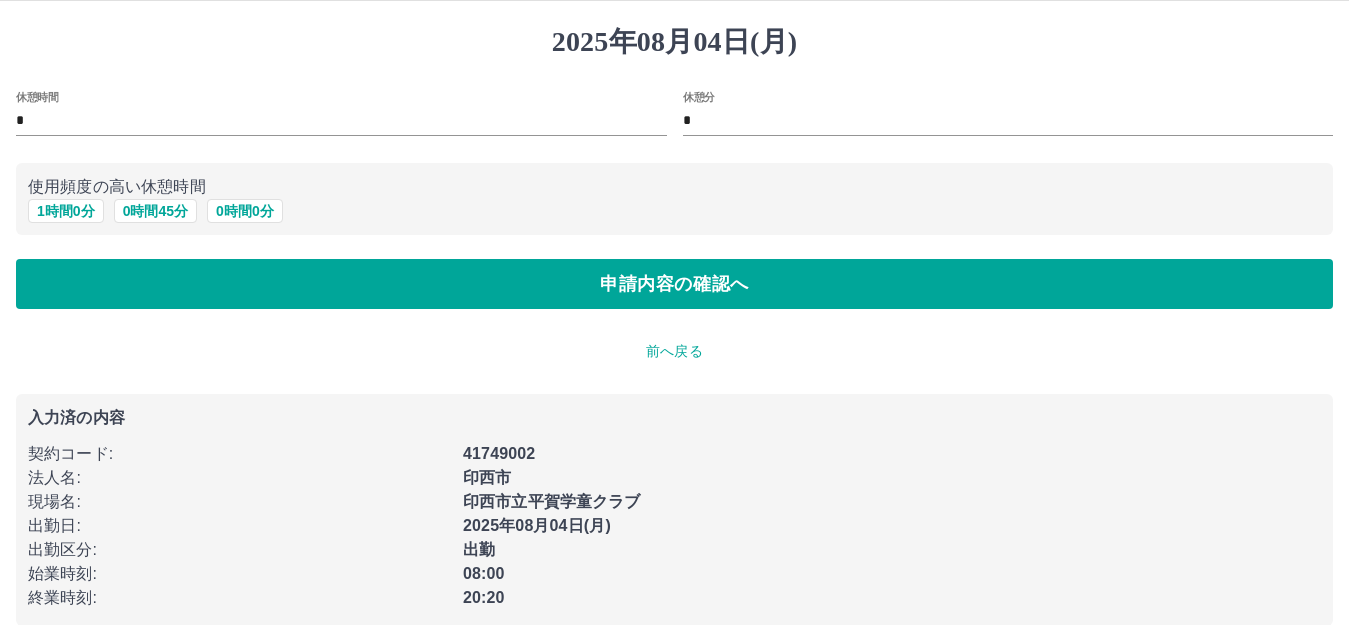 scroll, scrollTop: 74, scrollLeft: 0, axis: vertical 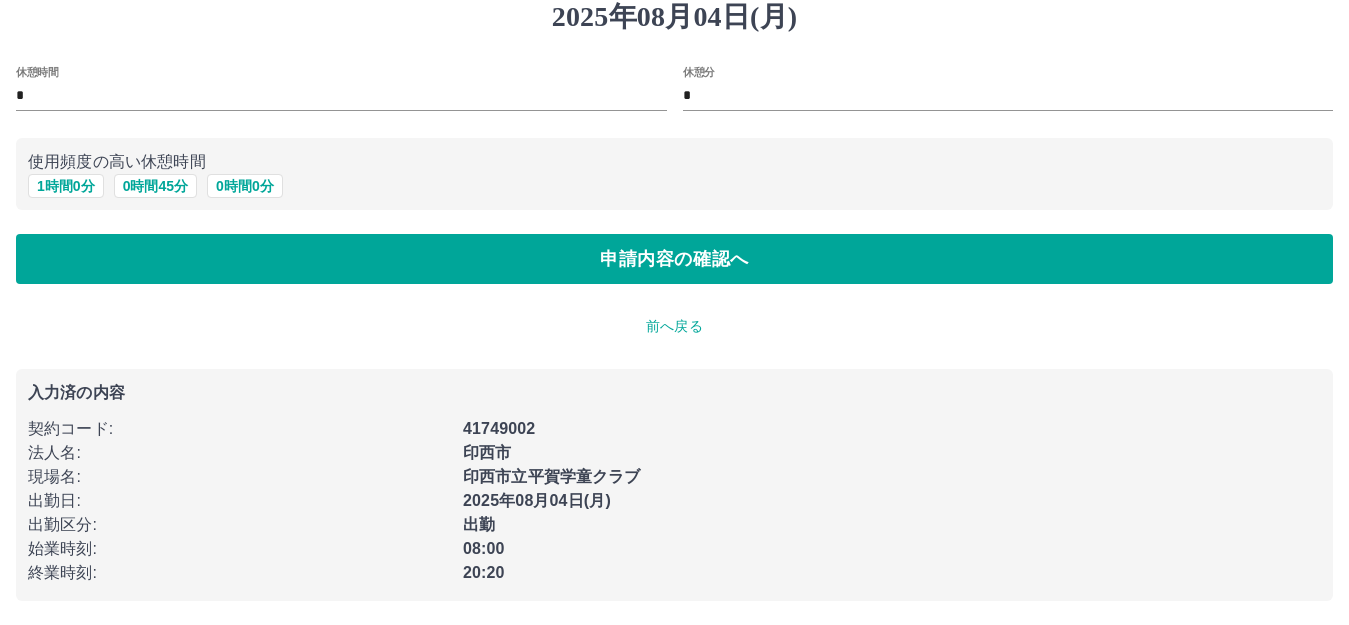 click on "前へ戻る" at bounding box center (674, 326) 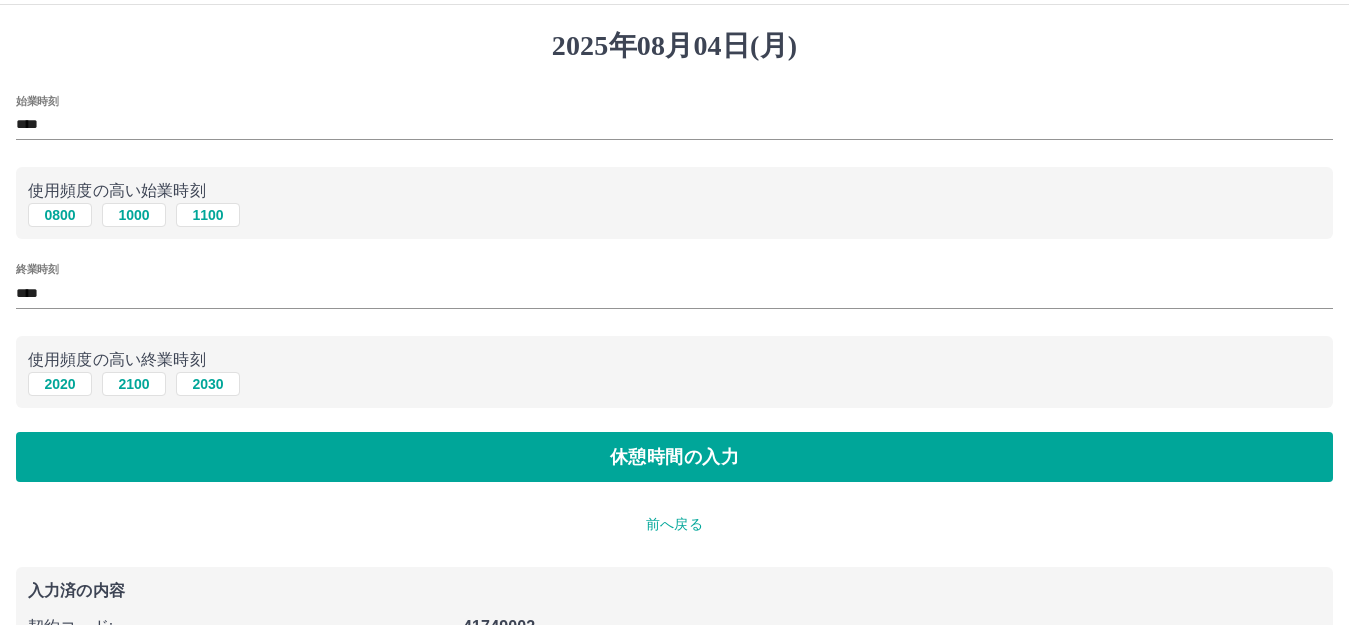 scroll, scrollTop: 0, scrollLeft: 0, axis: both 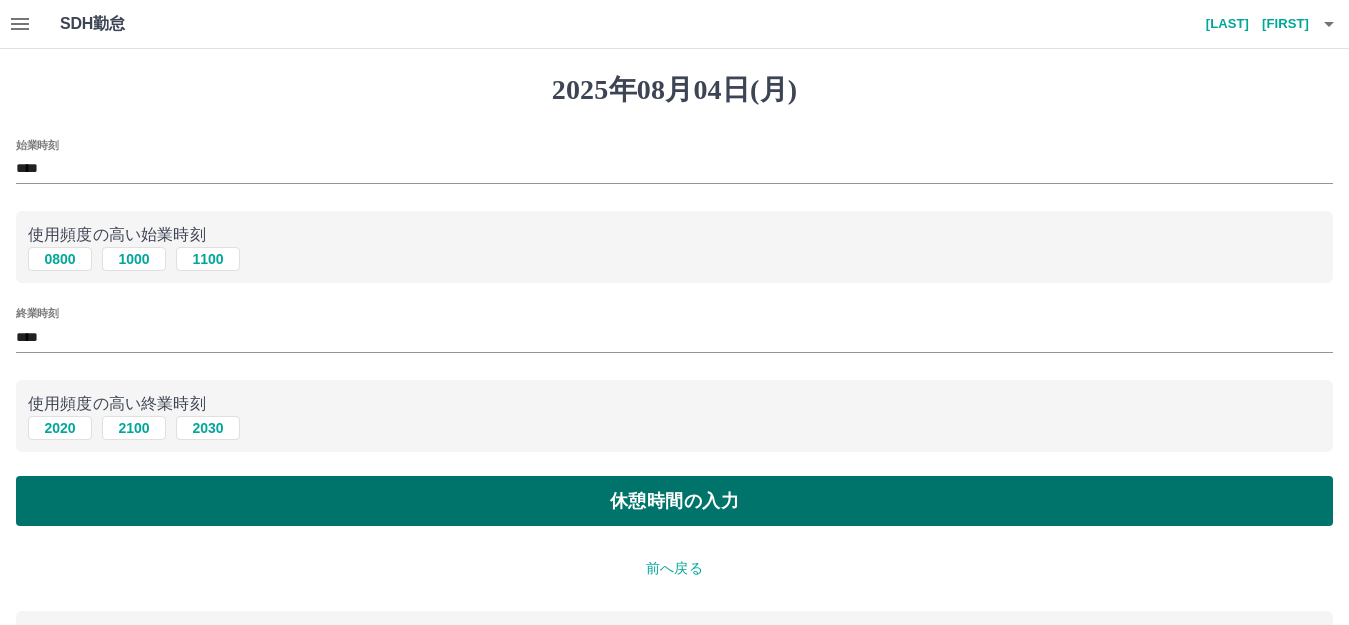 click on "休憩時間の入力" at bounding box center [674, 501] 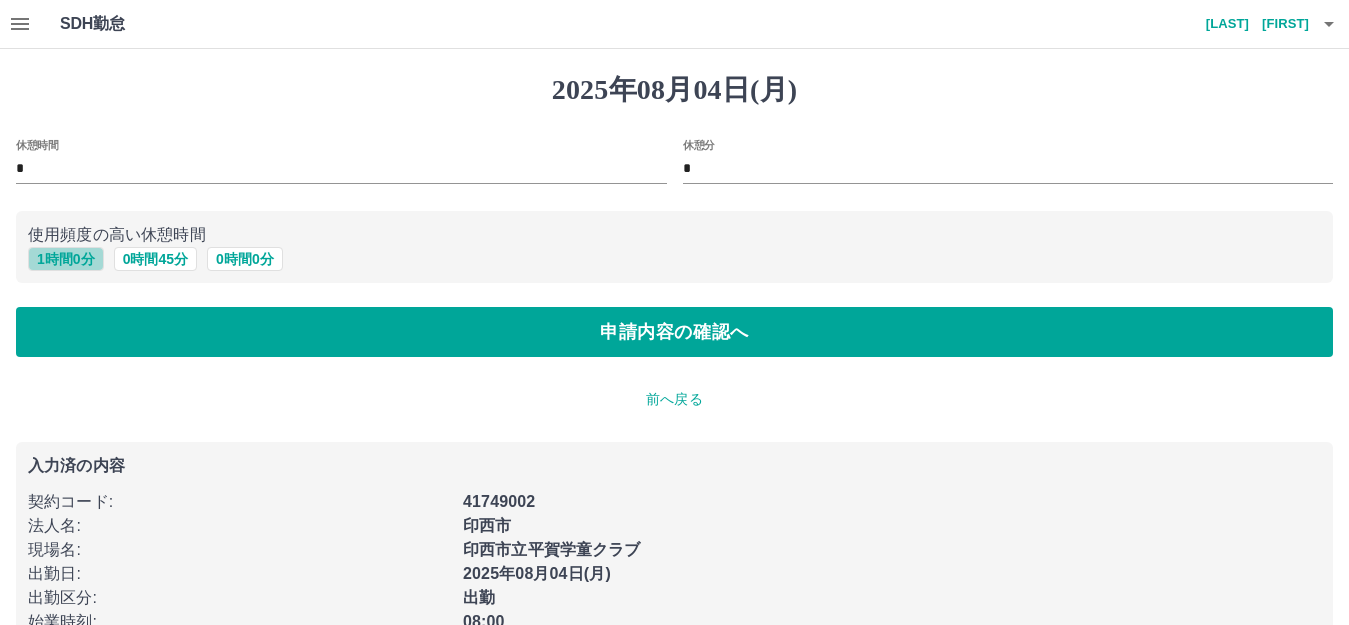 click on "1 時間 0 分" at bounding box center [66, 259] 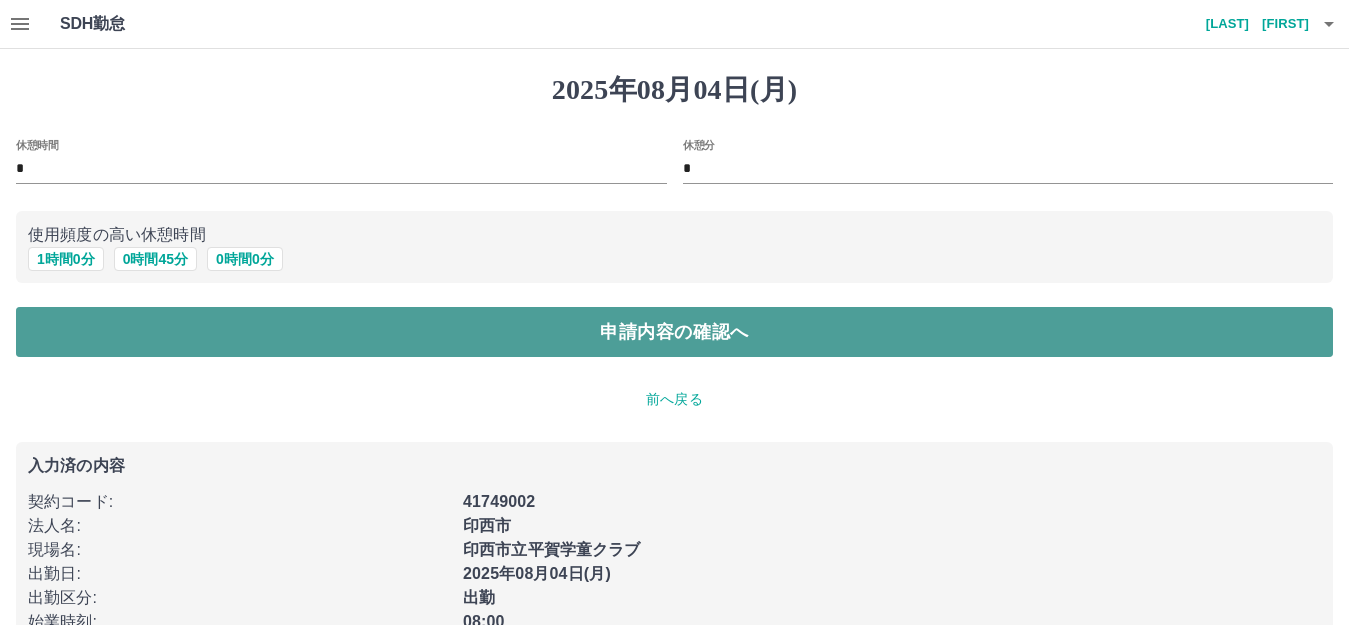 click on "申請内容の確認へ" at bounding box center (674, 332) 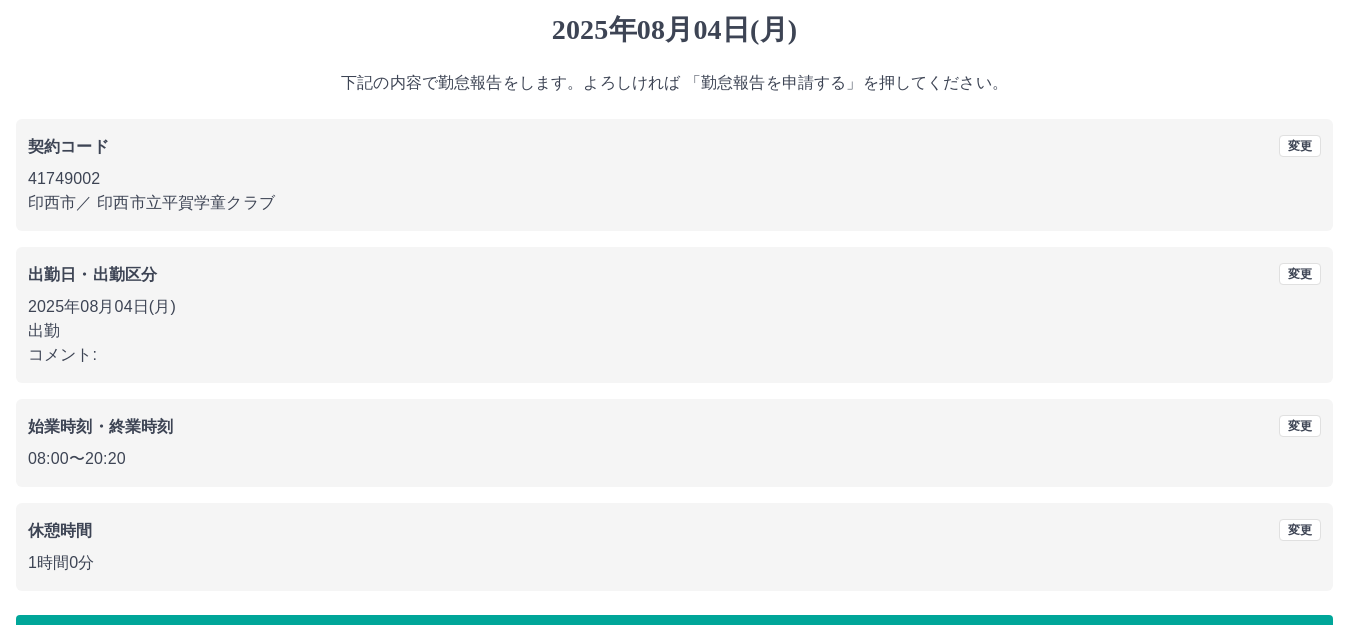 scroll, scrollTop: 124, scrollLeft: 0, axis: vertical 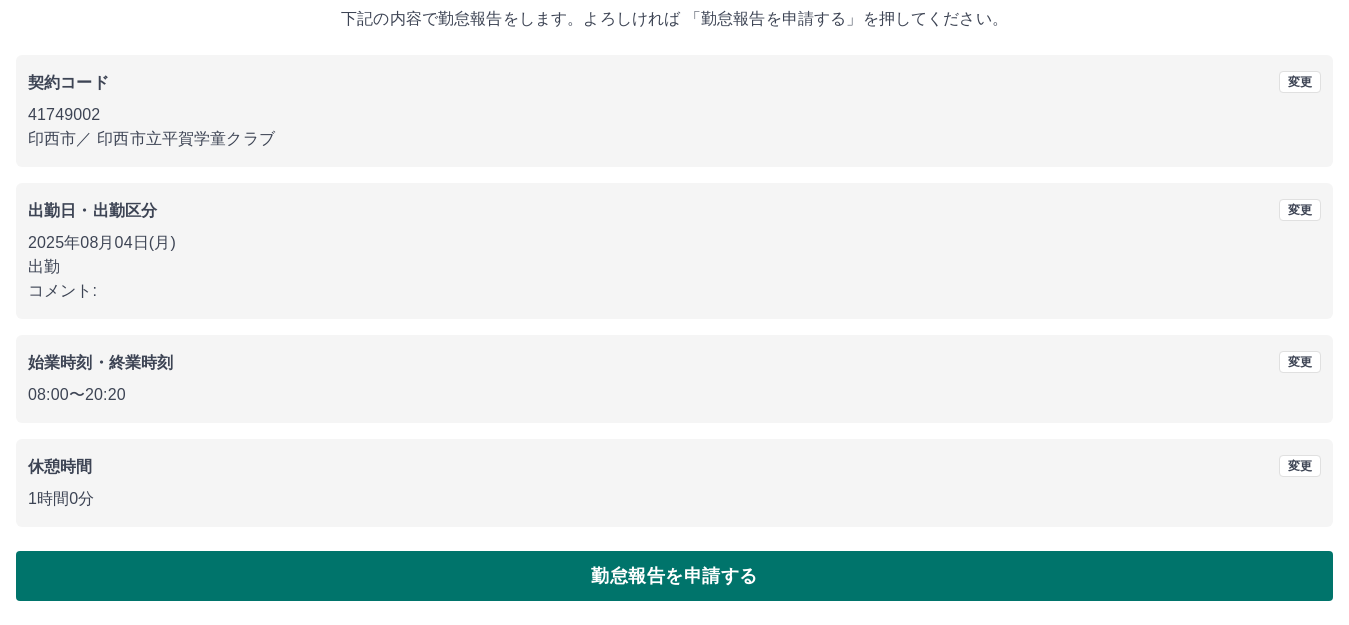 click on "勤怠報告を申請する" at bounding box center (674, 576) 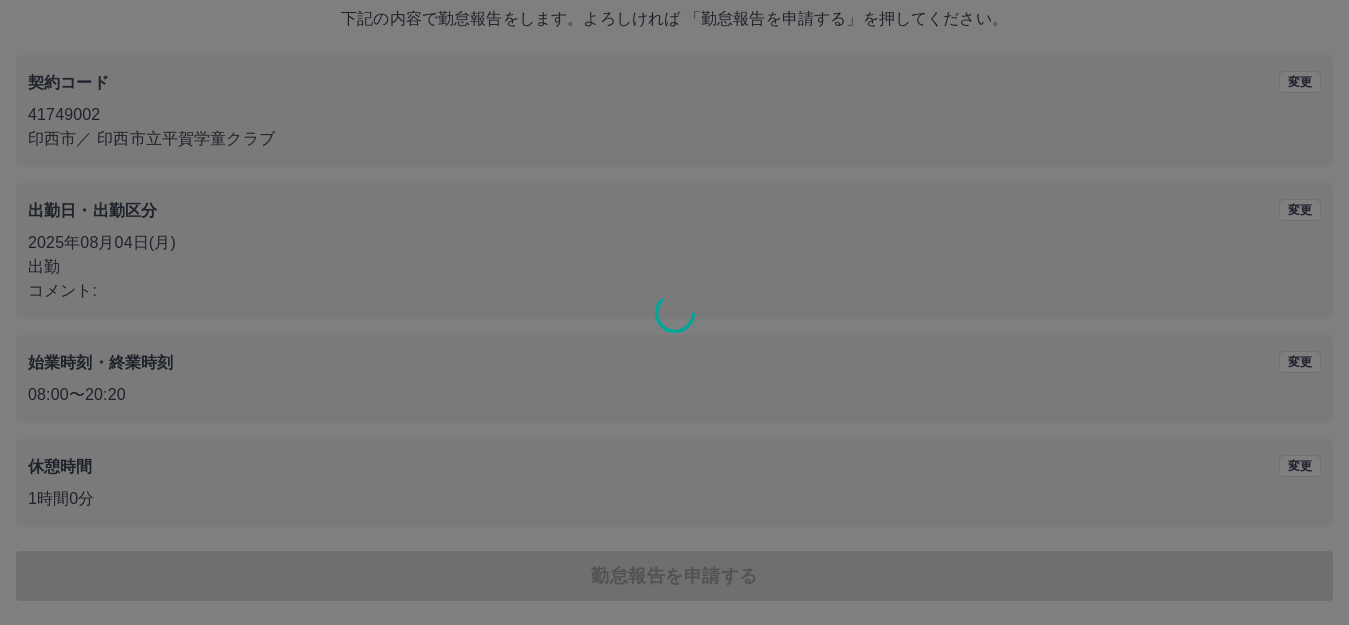 scroll, scrollTop: 0, scrollLeft: 0, axis: both 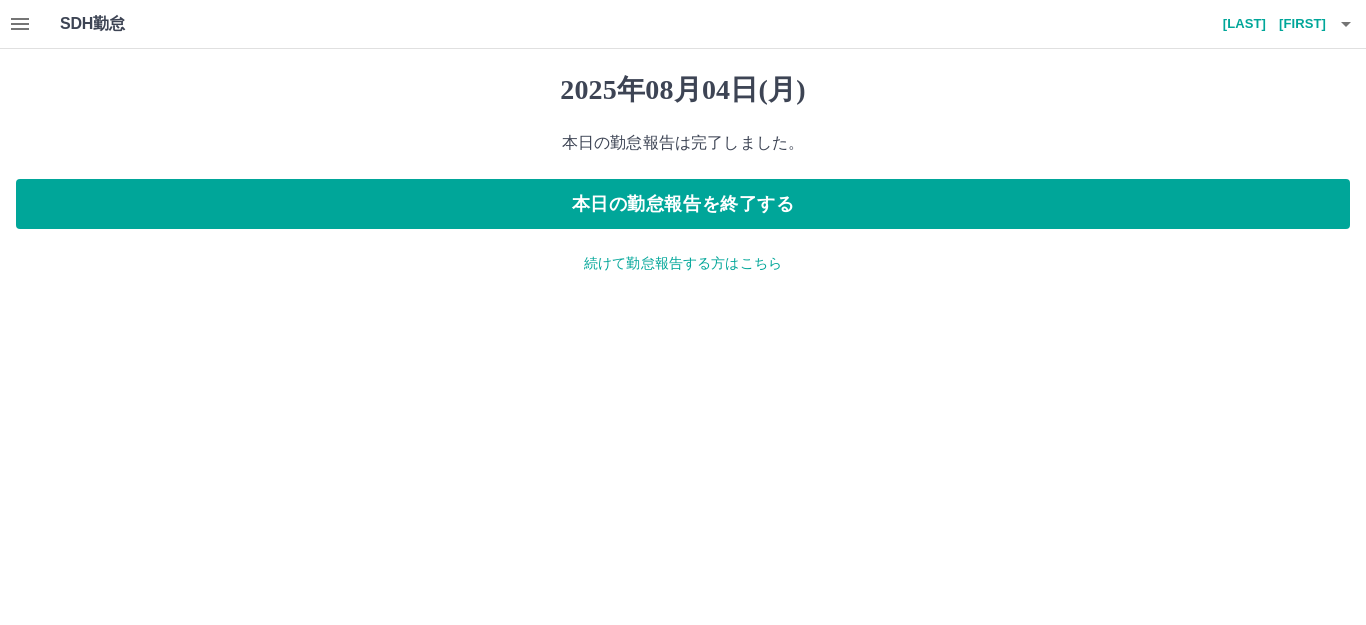 click 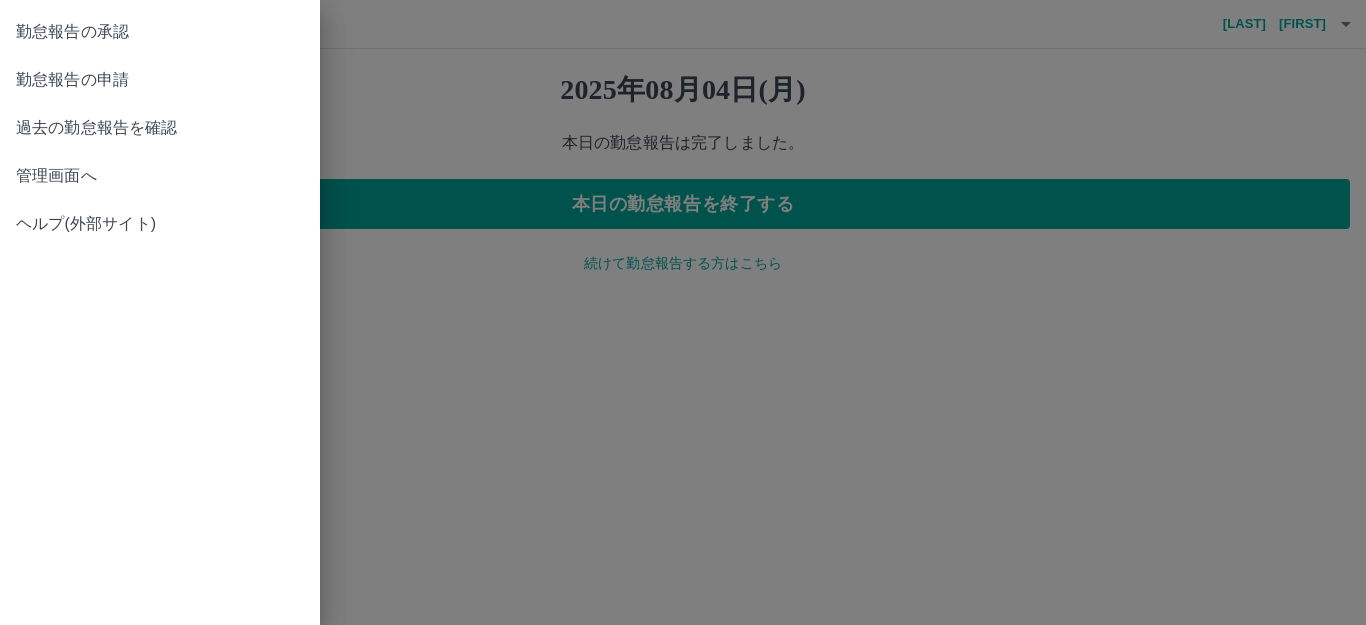 click on "勤怠報告の申請" at bounding box center (160, 80) 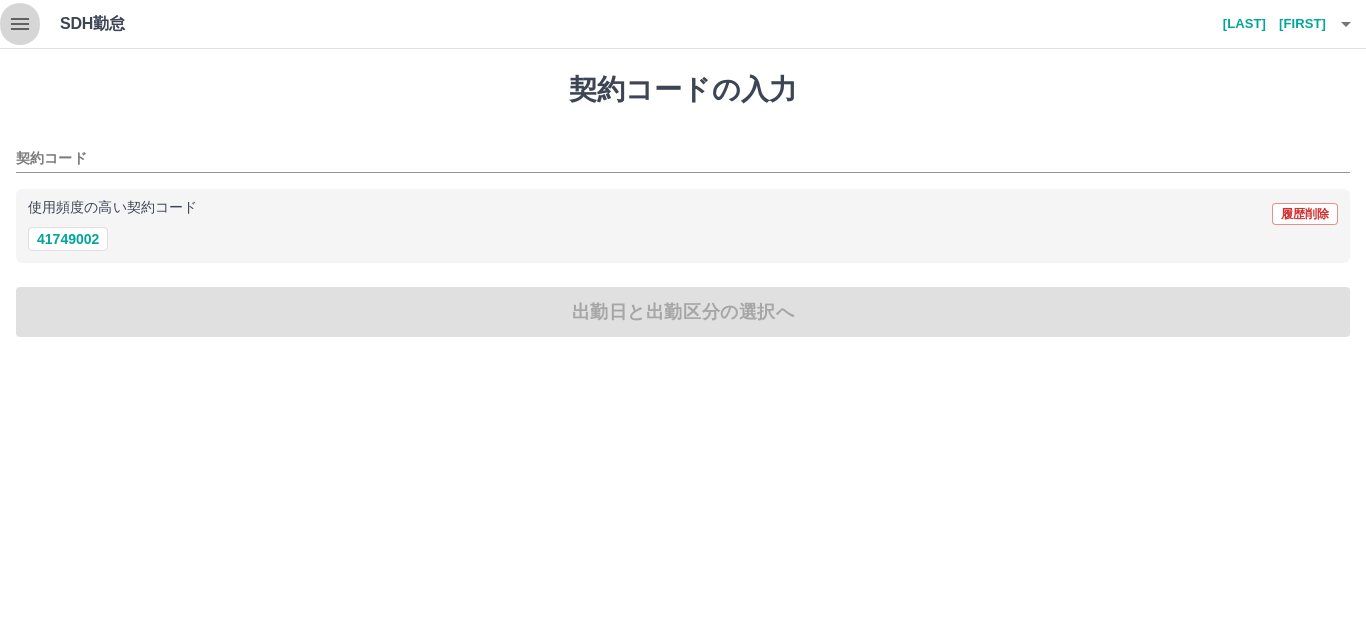 click 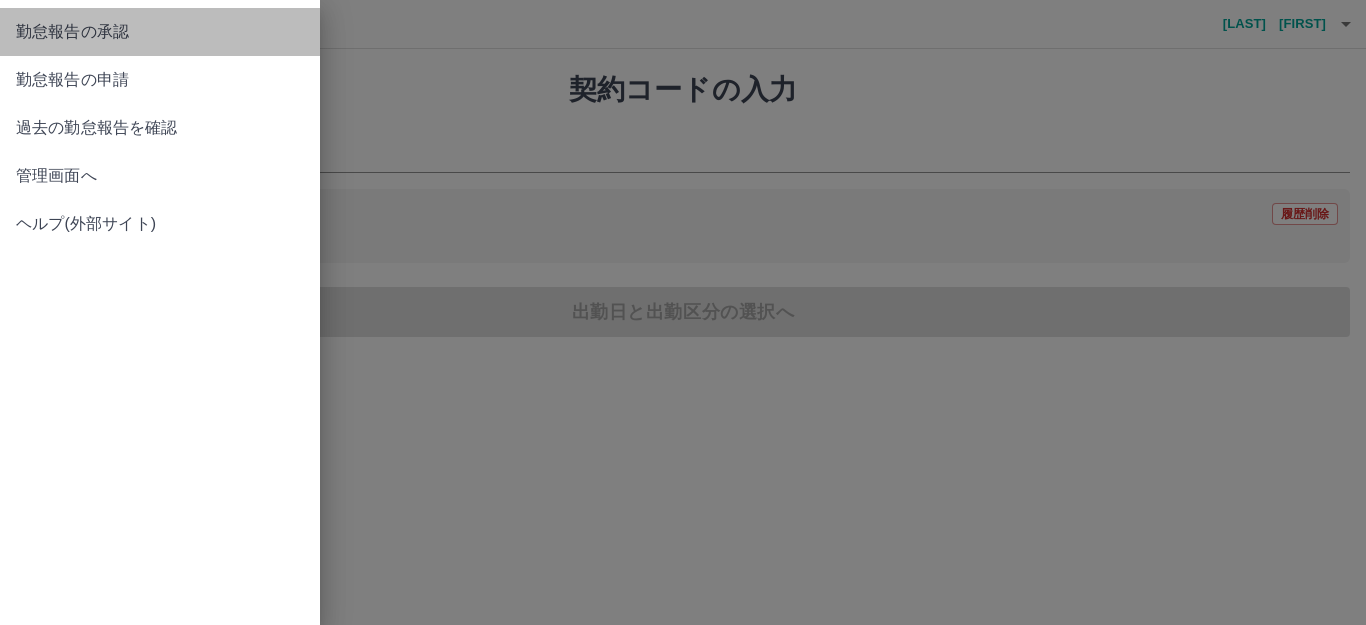 click on "勤怠報告の承認" at bounding box center (160, 32) 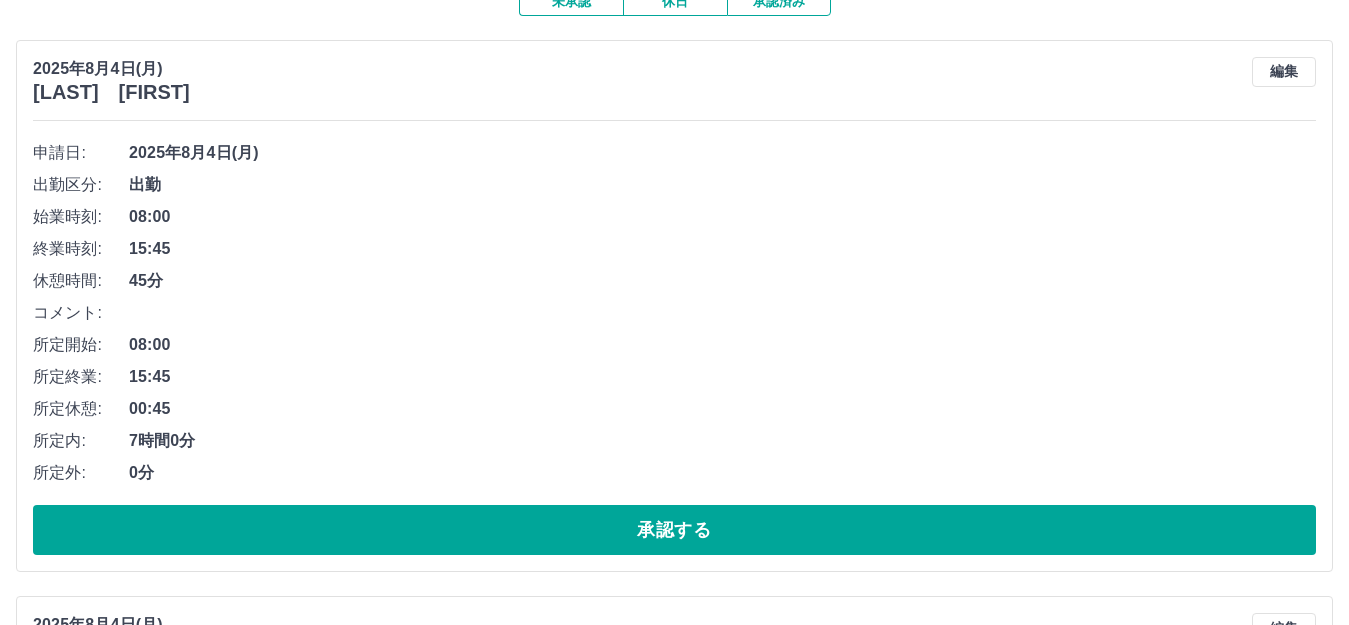 scroll, scrollTop: 200, scrollLeft: 0, axis: vertical 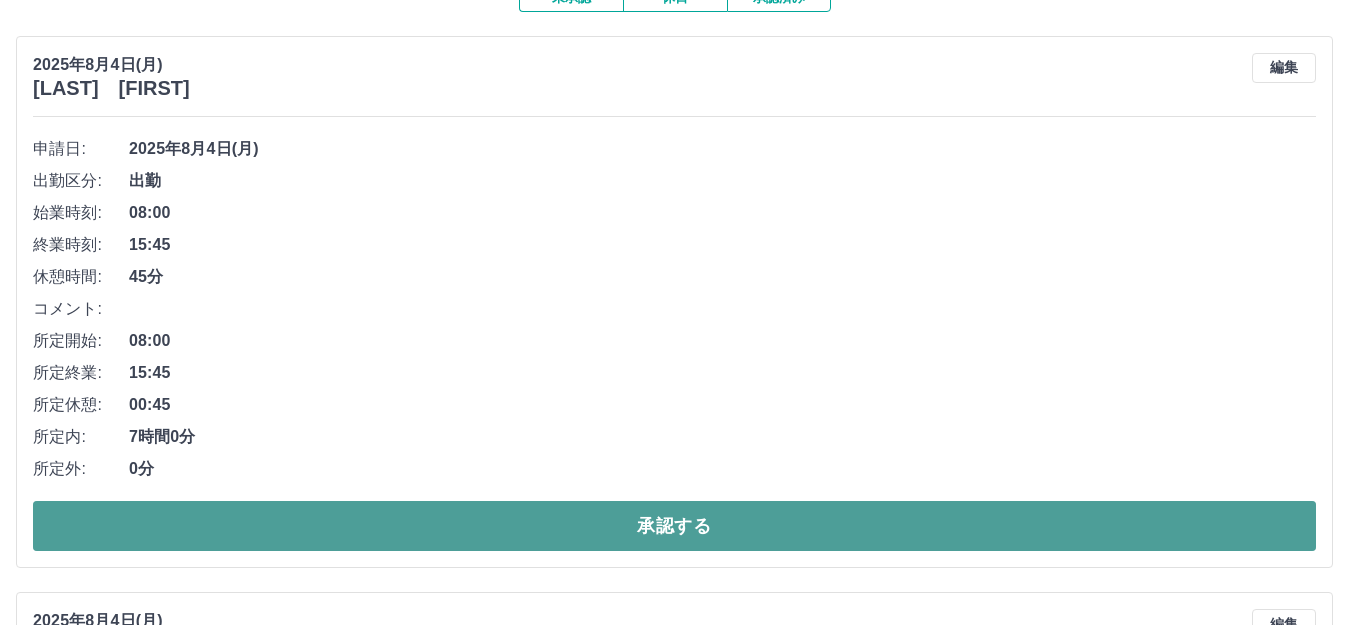 click on "承認する" at bounding box center [674, 526] 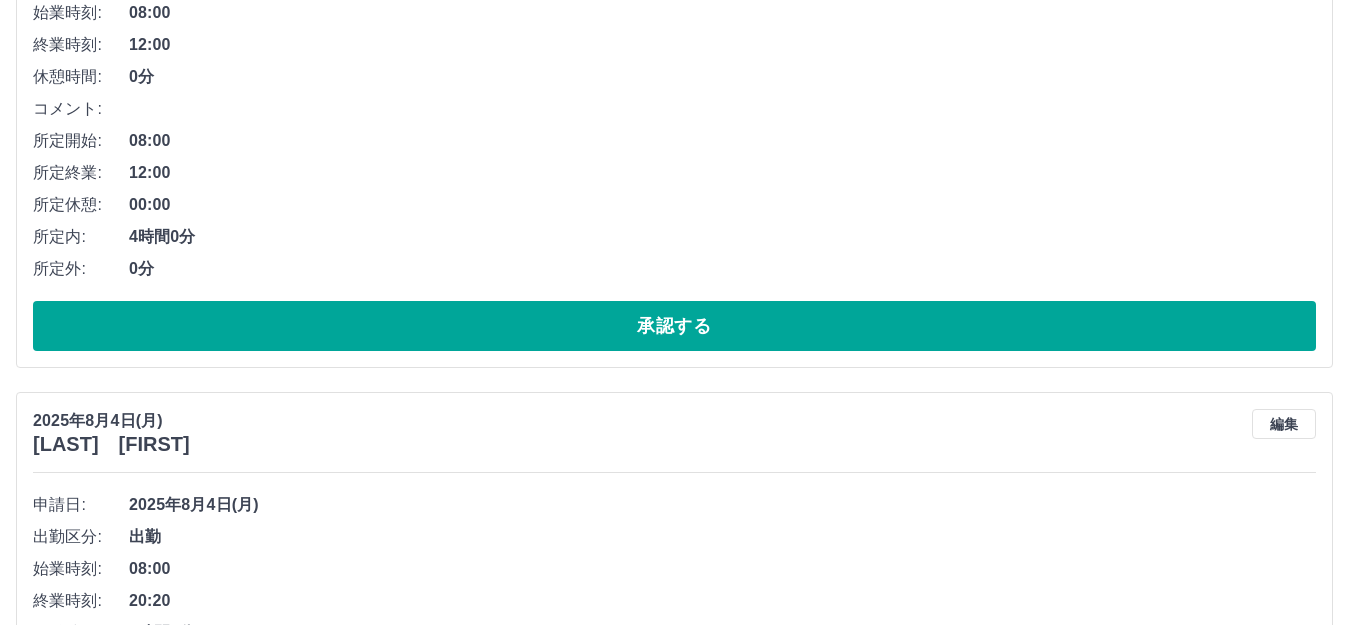 scroll, scrollTop: 0, scrollLeft: 0, axis: both 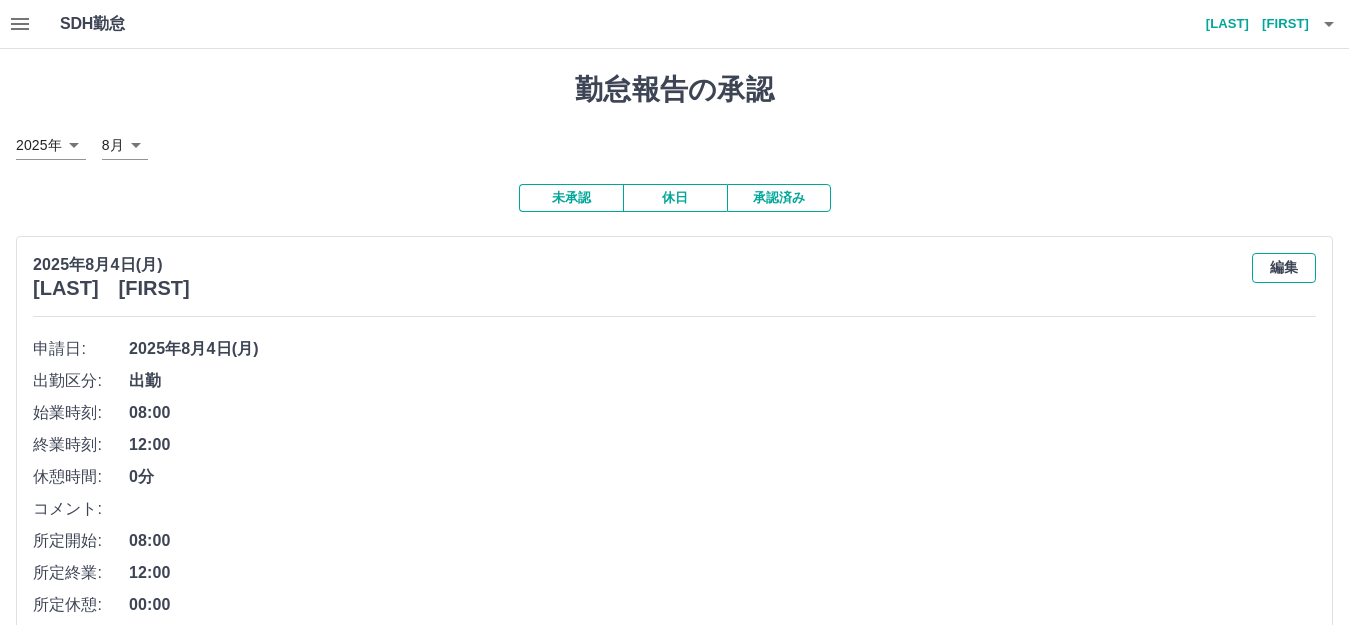 click on "編集" at bounding box center (1284, 268) 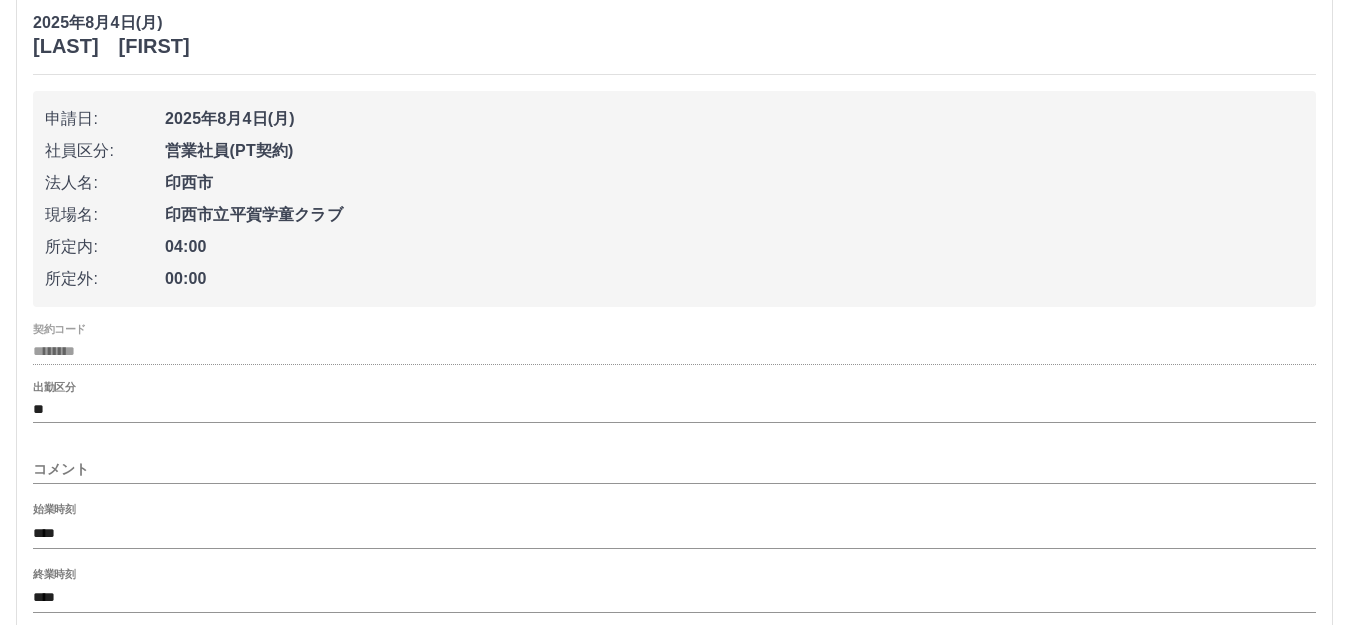 scroll, scrollTop: 0, scrollLeft: 0, axis: both 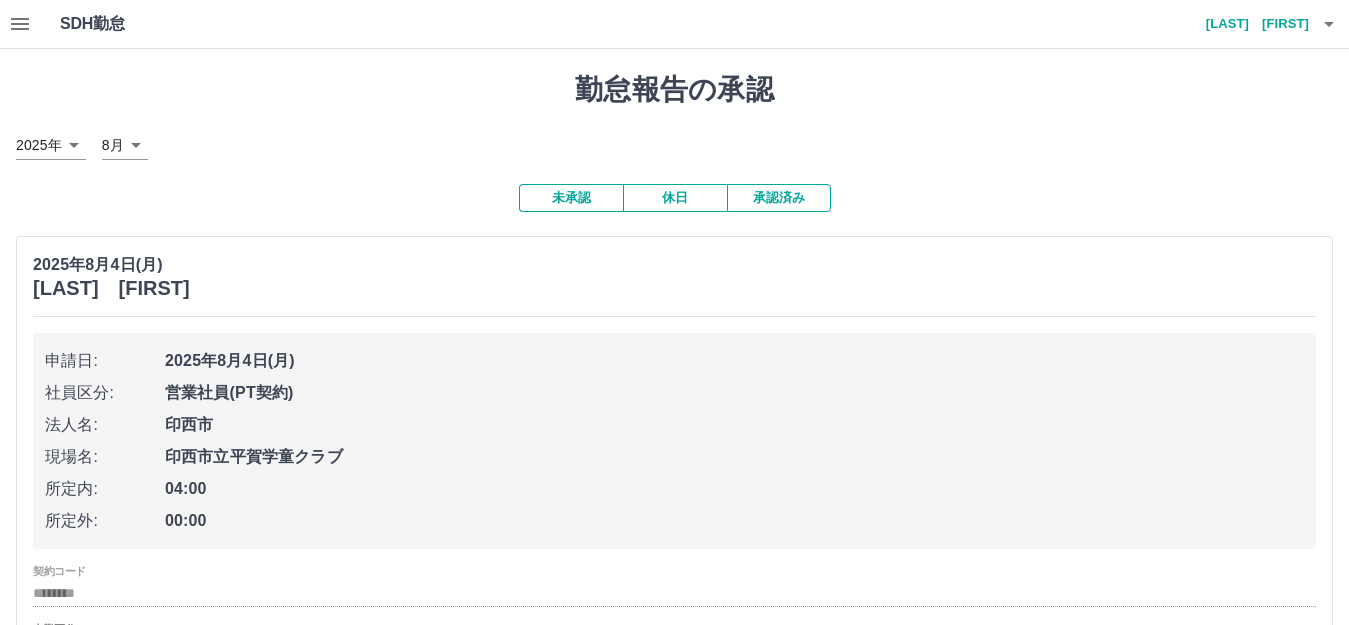 click on "2025年 **** 8月 *" at bounding box center [674, 145] 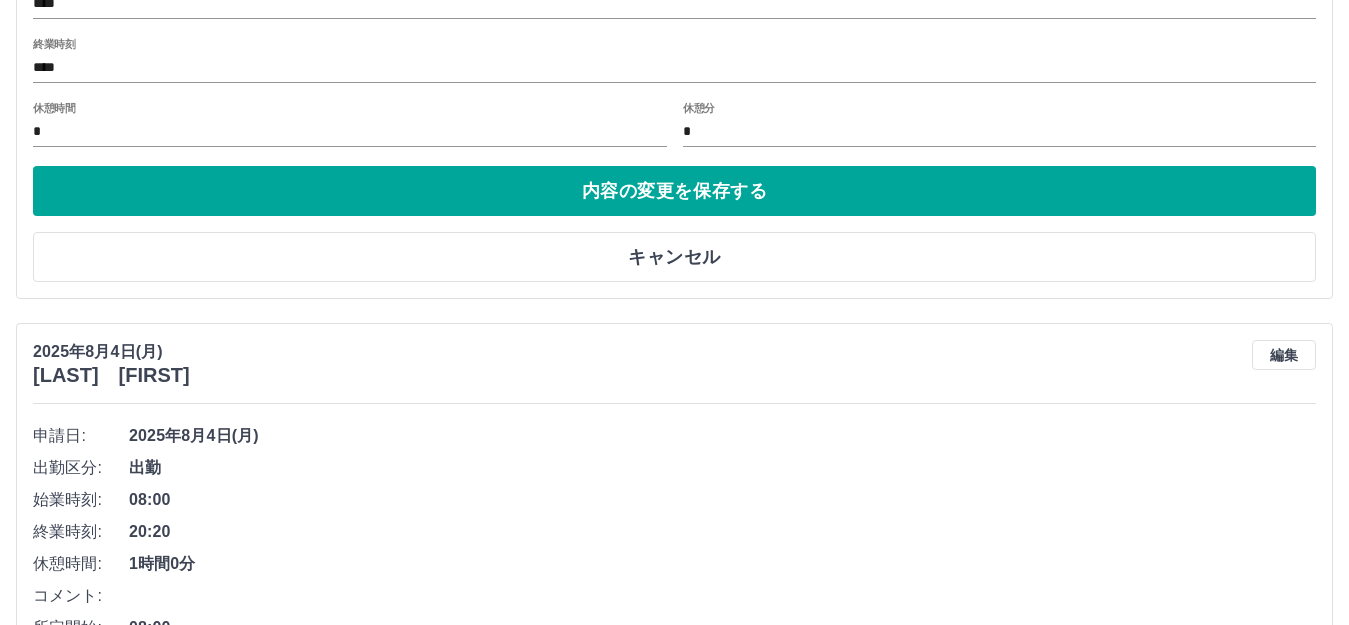 scroll, scrollTop: 801, scrollLeft: 0, axis: vertical 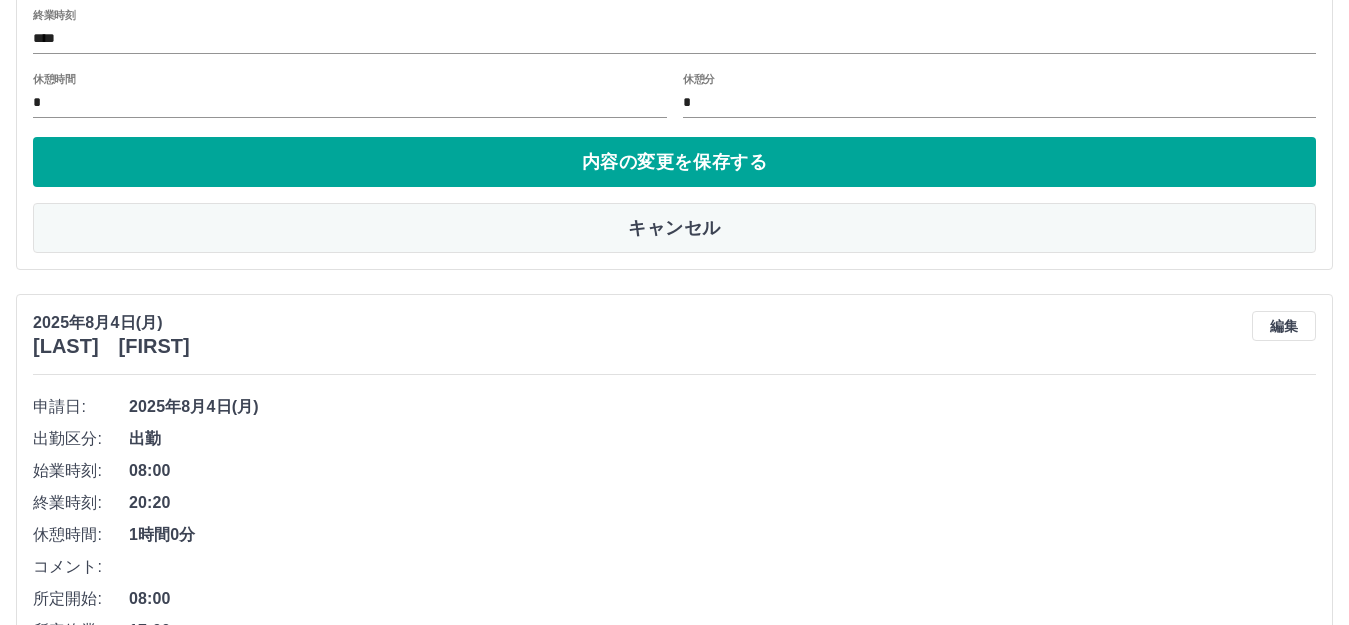 click on "キャンセル" at bounding box center (674, 228) 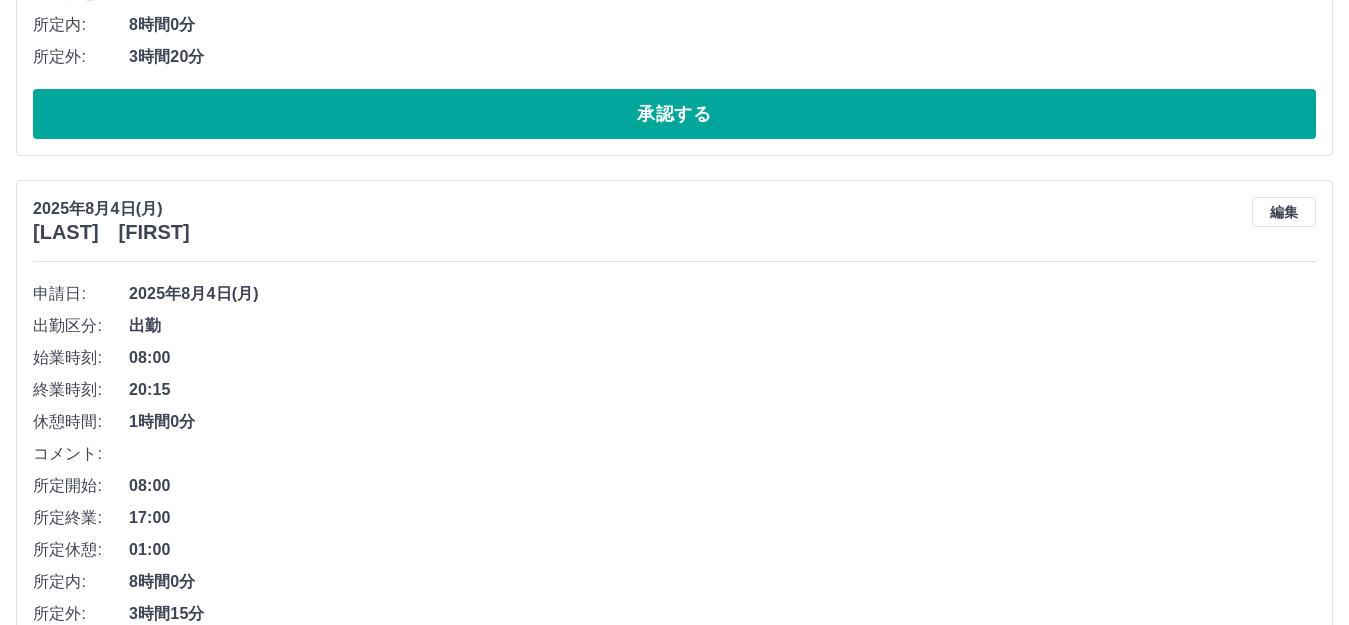scroll, scrollTop: 900, scrollLeft: 0, axis: vertical 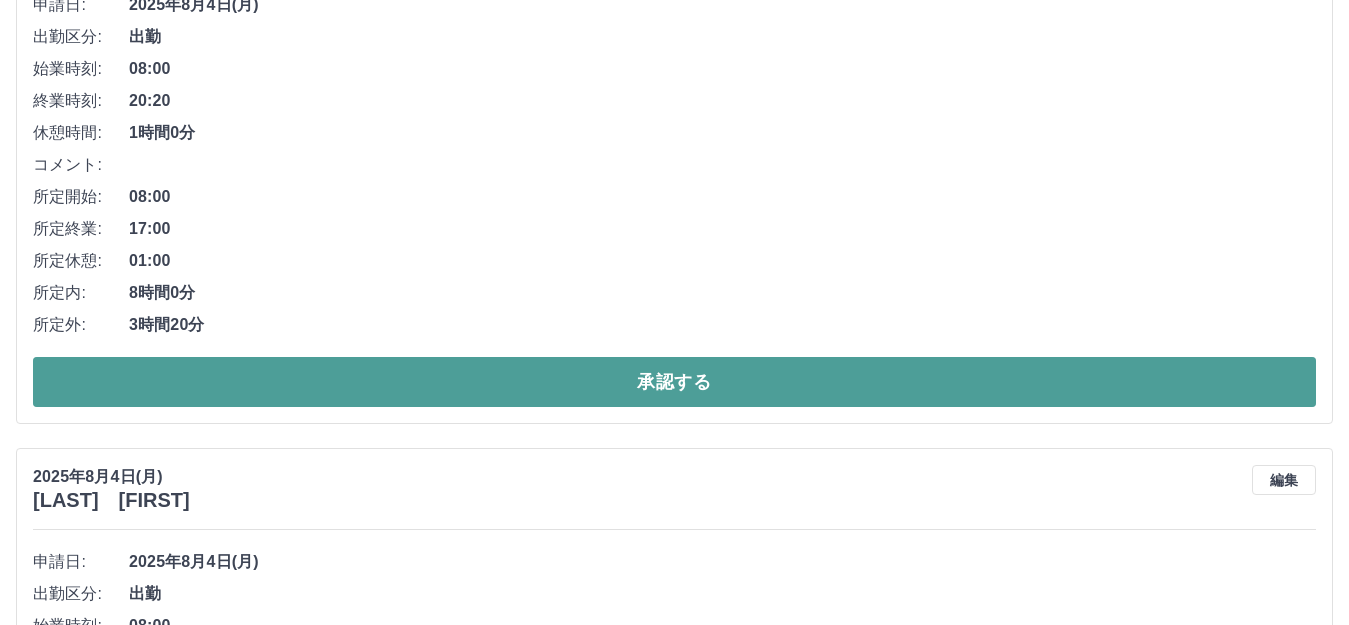 click on "承認する" at bounding box center [674, 382] 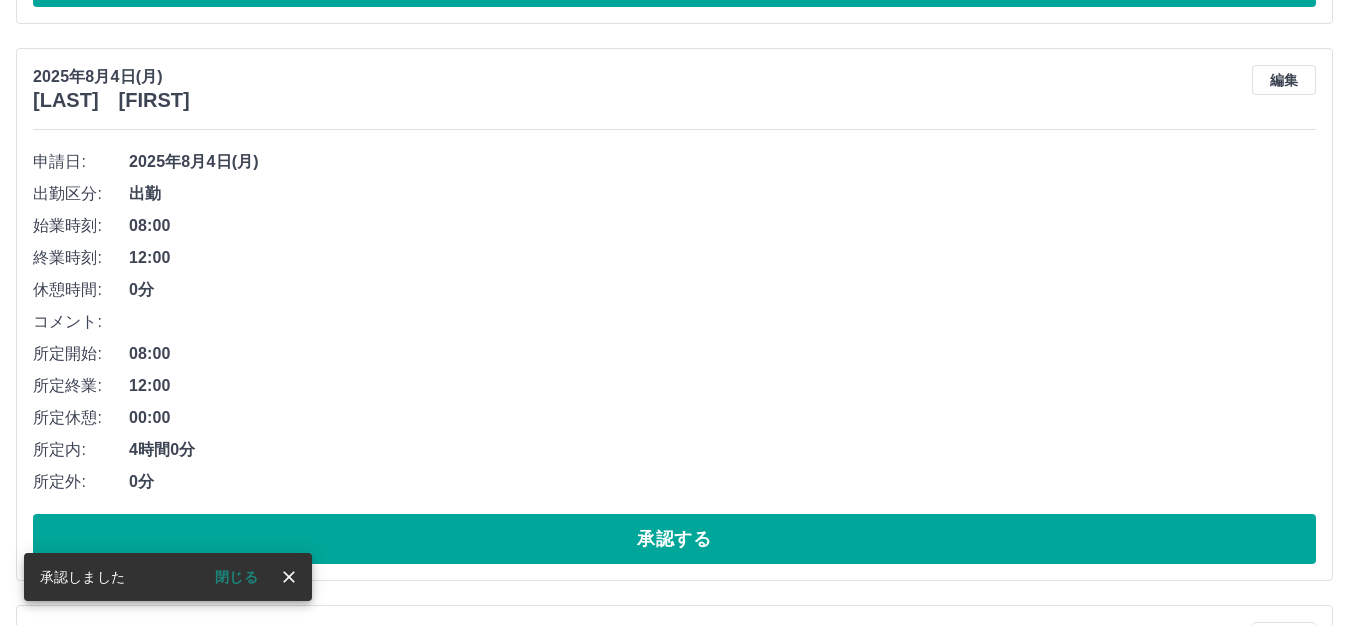 scroll, scrollTop: 744, scrollLeft: 0, axis: vertical 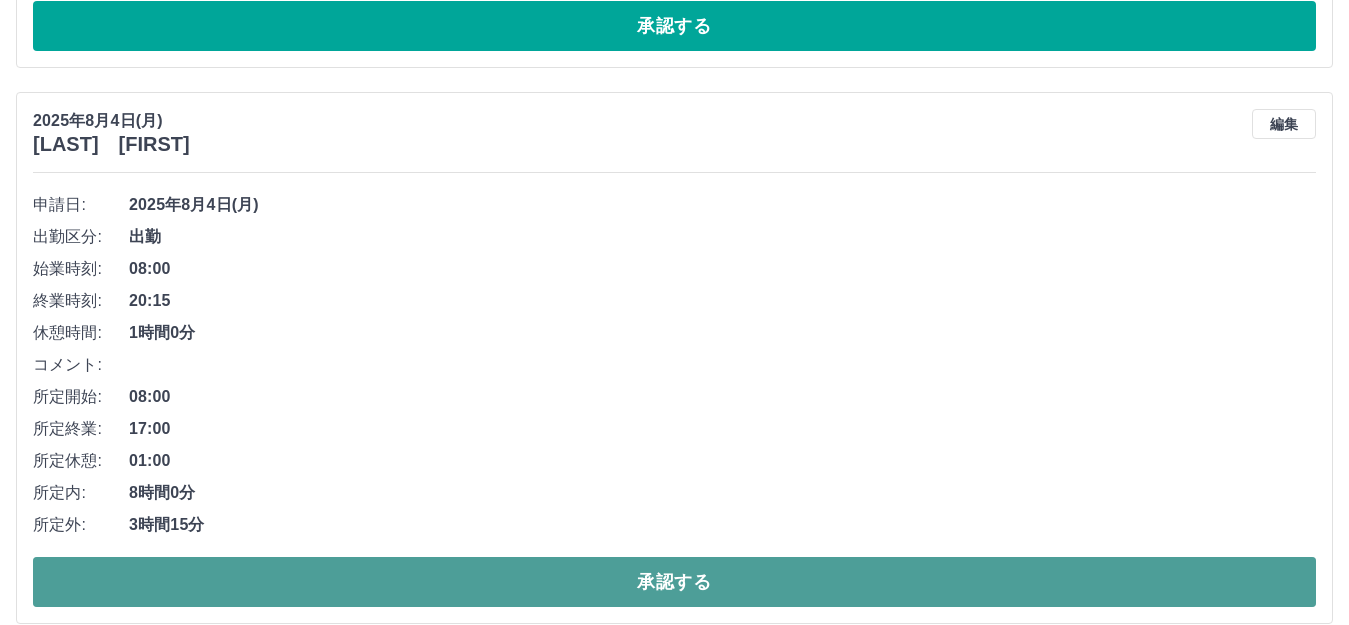 click on "承認する" at bounding box center [674, 582] 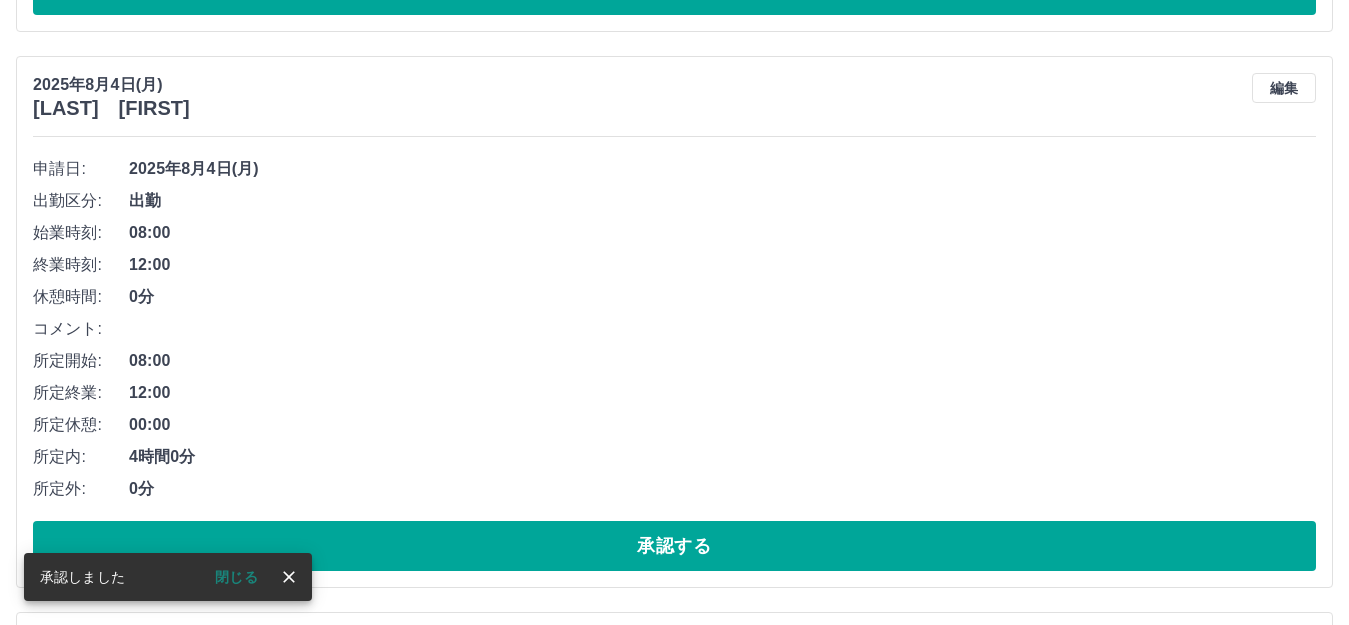 scroll, scrollTop: 800, scrollLeft: 0, axis: vertical 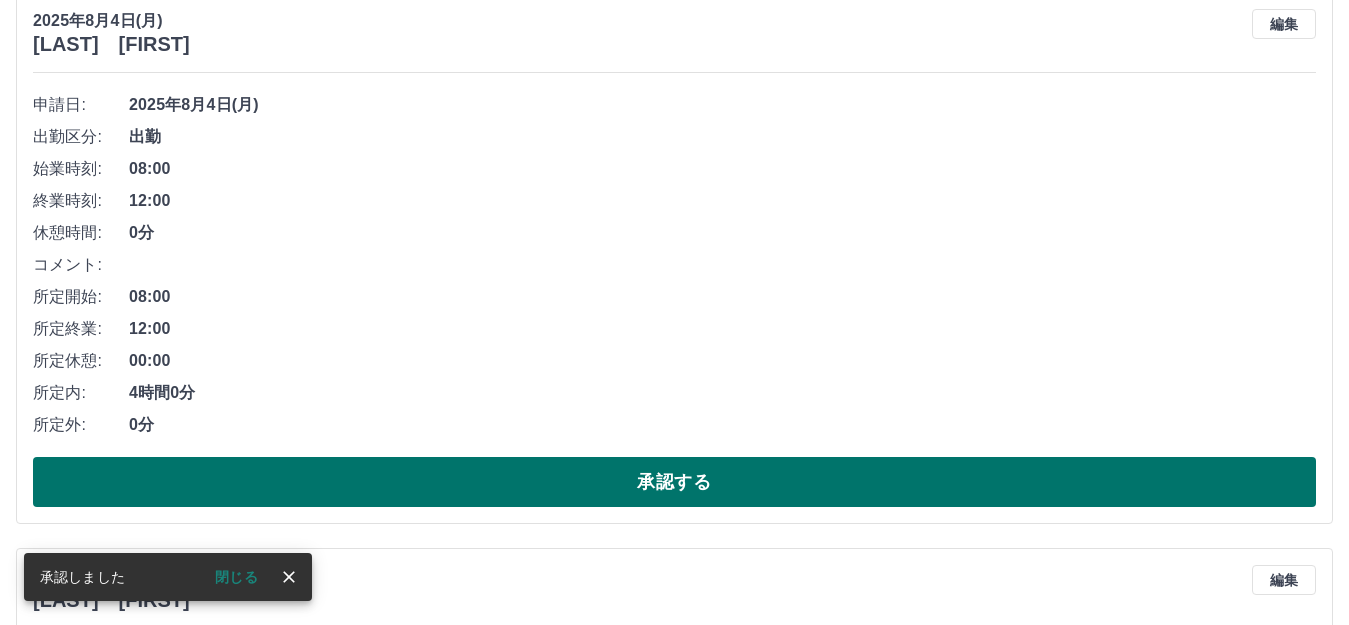click on "承認する" at bounding box center [674, 482] 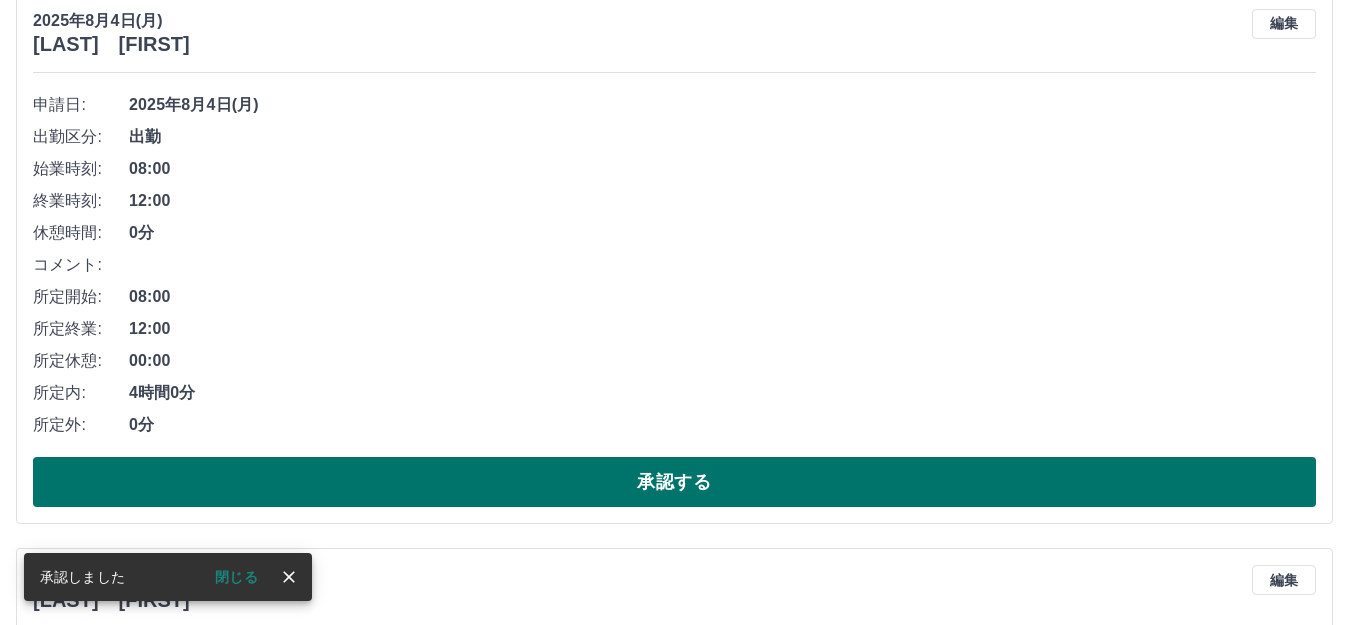 scroll, scrollTop: 544, scrollLeft: 0, axis: vertical 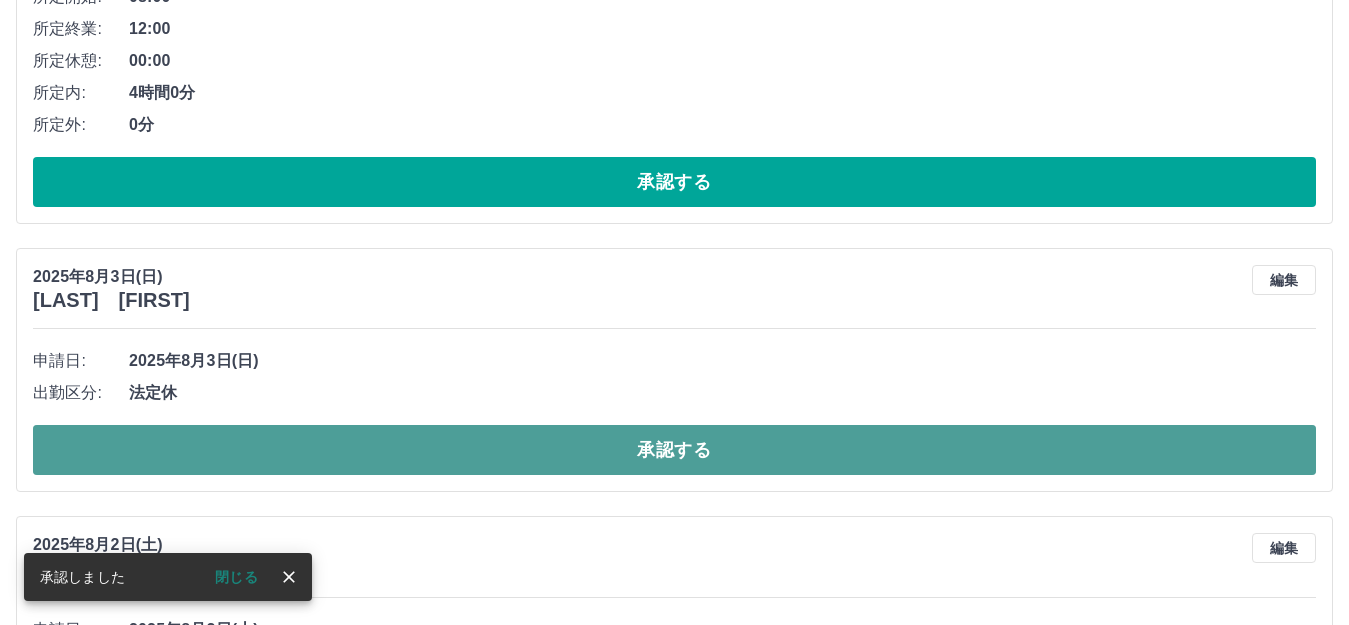 click on "承認する" at bounding box center (674, 450) 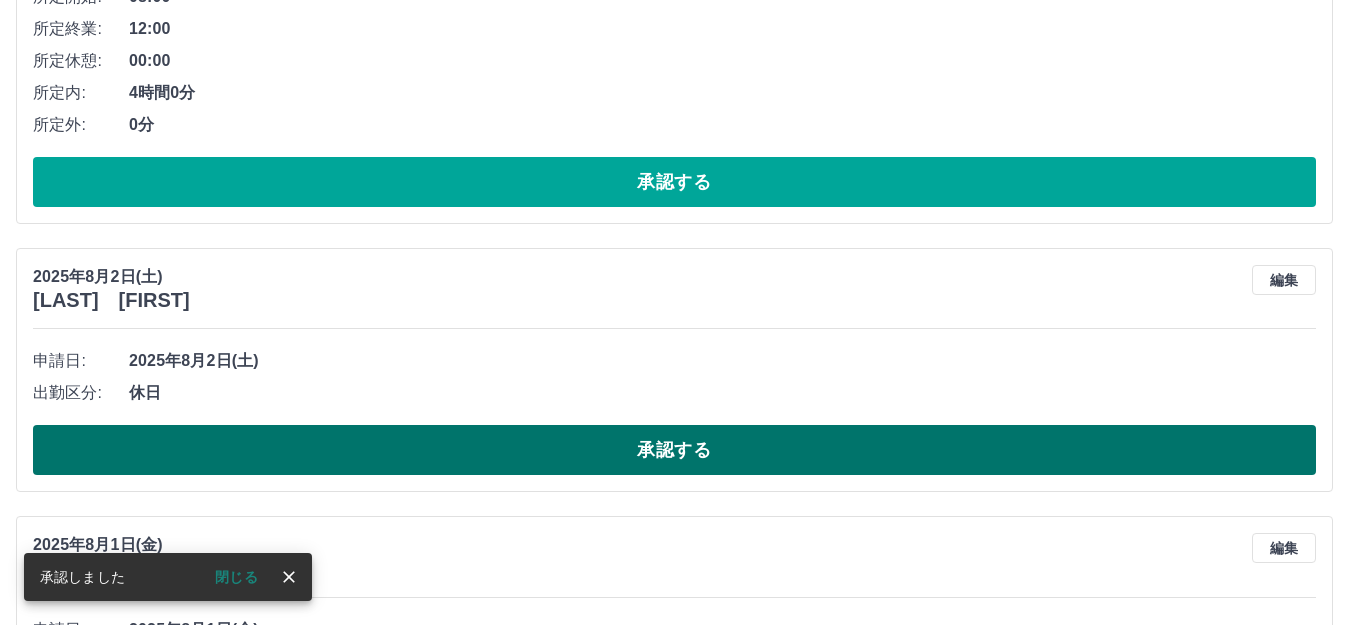 scroll, scrollTop: 644, scrollLeft: 0, axis: vertical 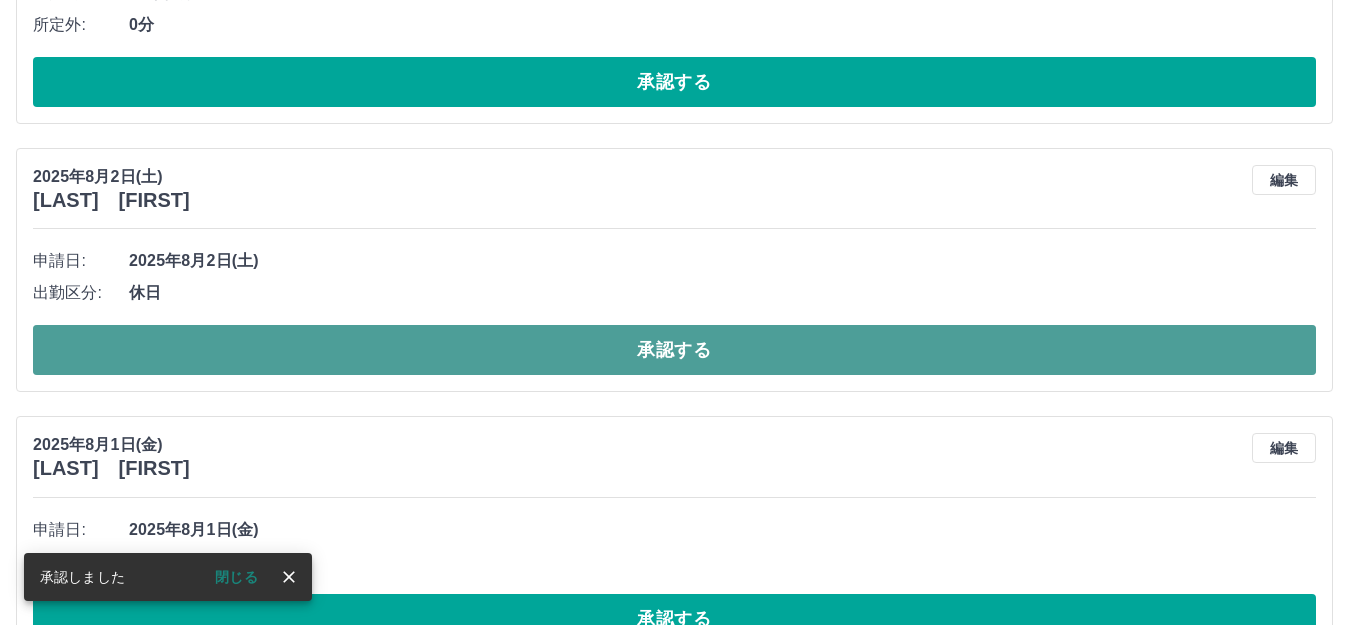 click on "承認する" at bounding box center [674, 350] 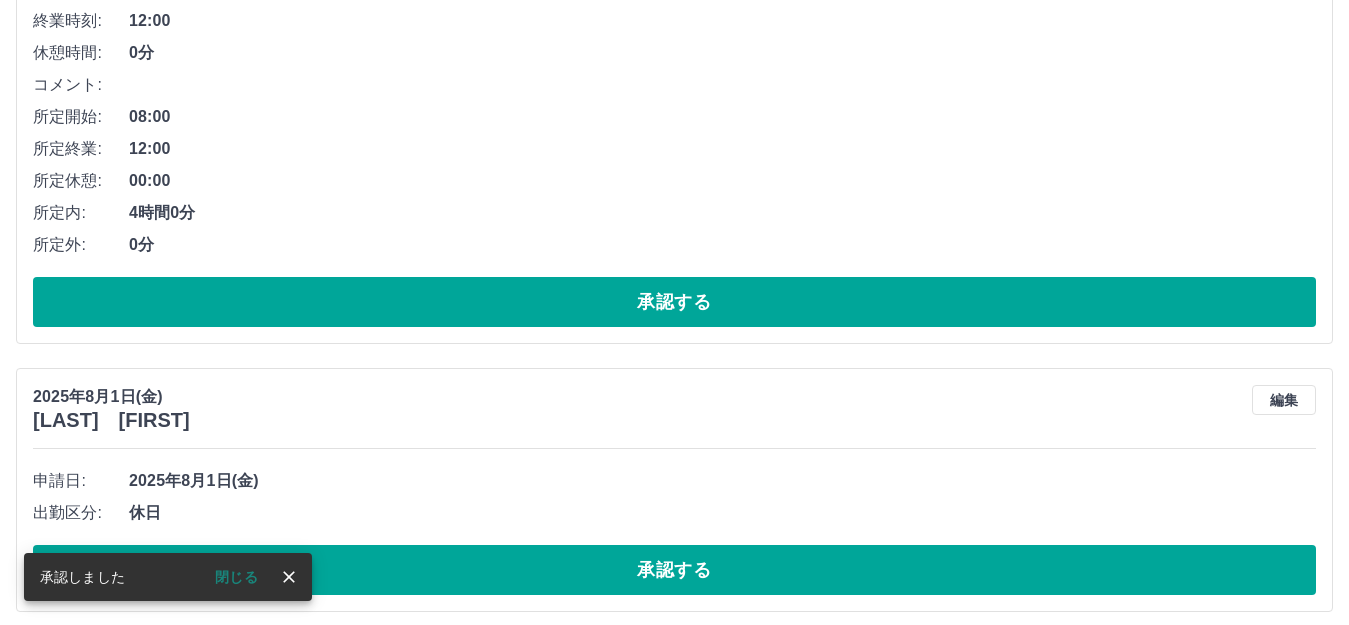 scroll, scrollTop: 437, scrollLeft: 0, axis: vertical 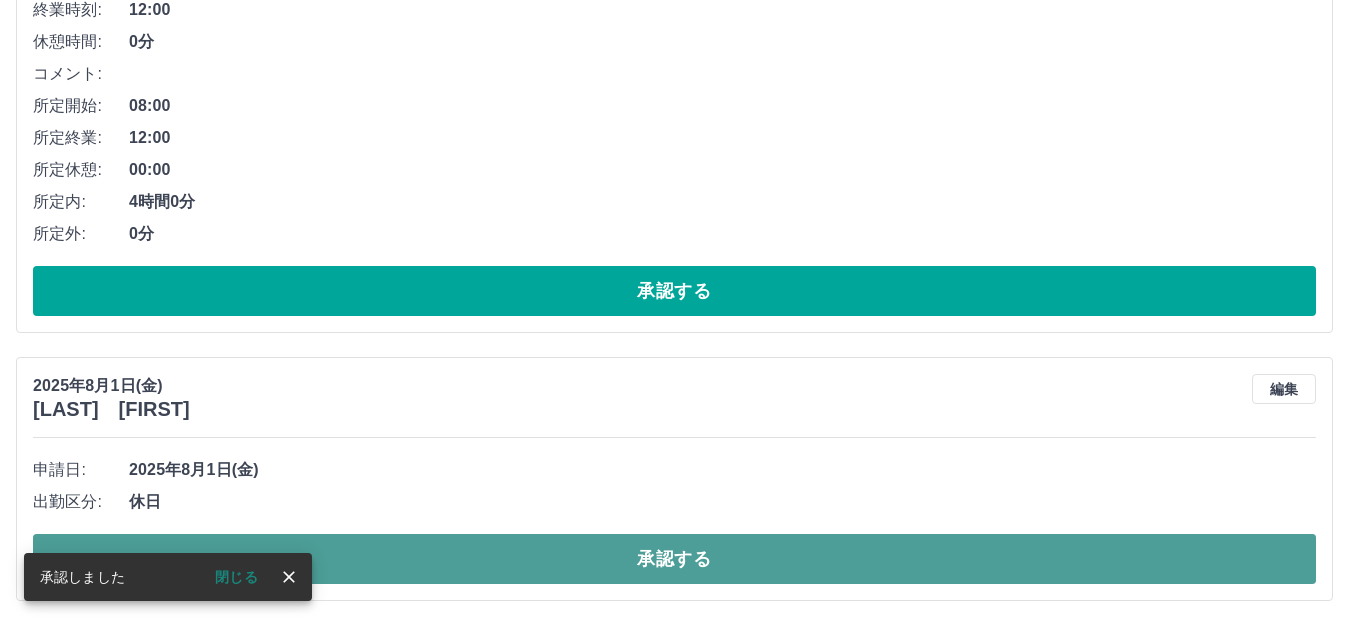 click on "承認する" at bounding box center [674, 559] 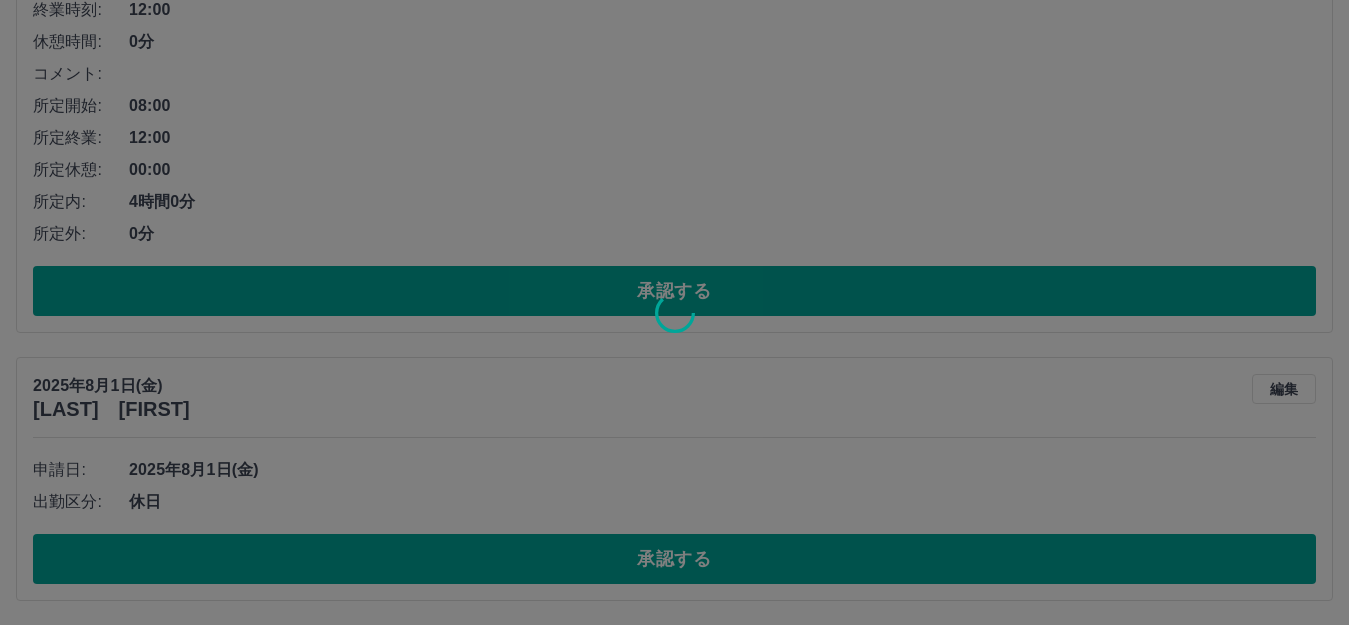 scroll, scrollTop: 169, scrollLeft: 0, axis: vertical 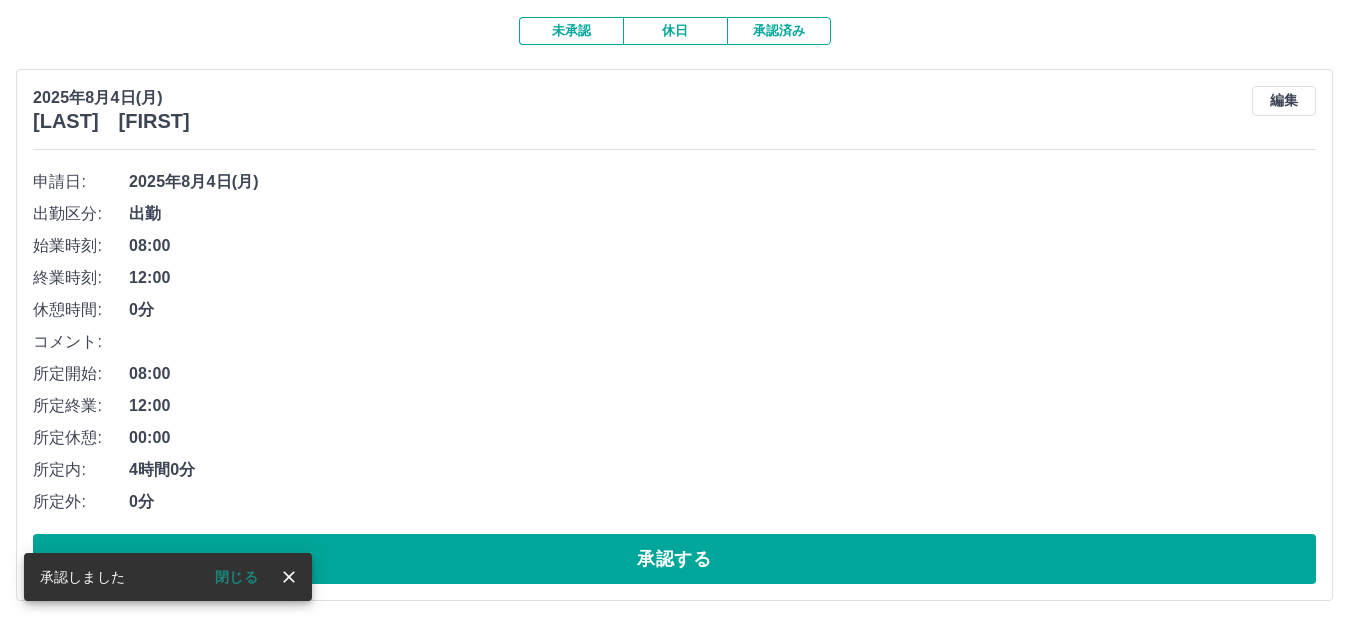 click on "閉じる" at bounding box center (236, 577) 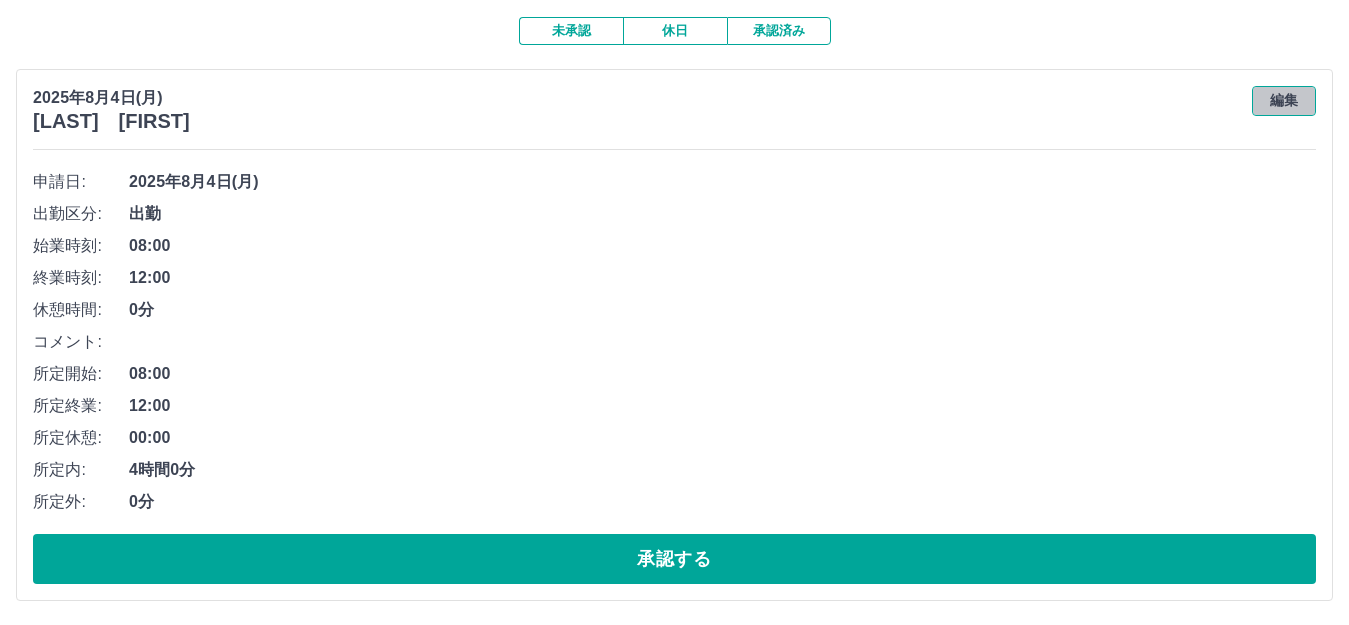 click on "編集" at bounding box center (1284, 101) 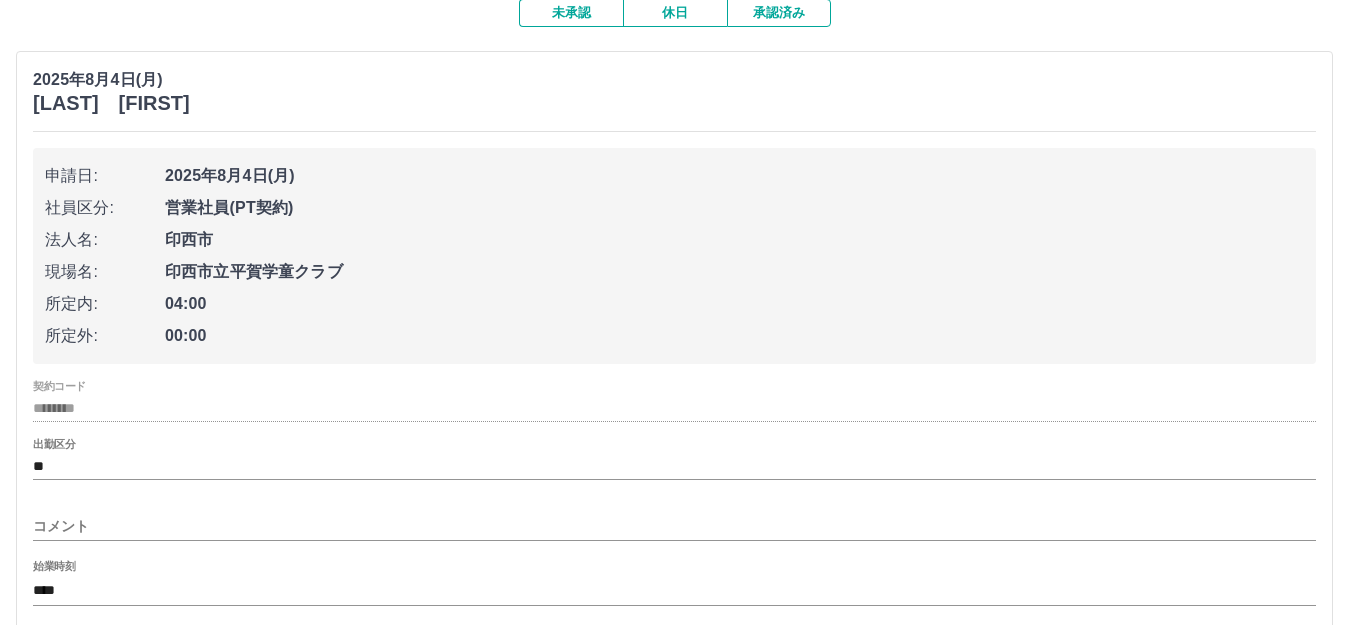 scroll, scrollTop: 372, scrollLeft: 0, axis: vertical 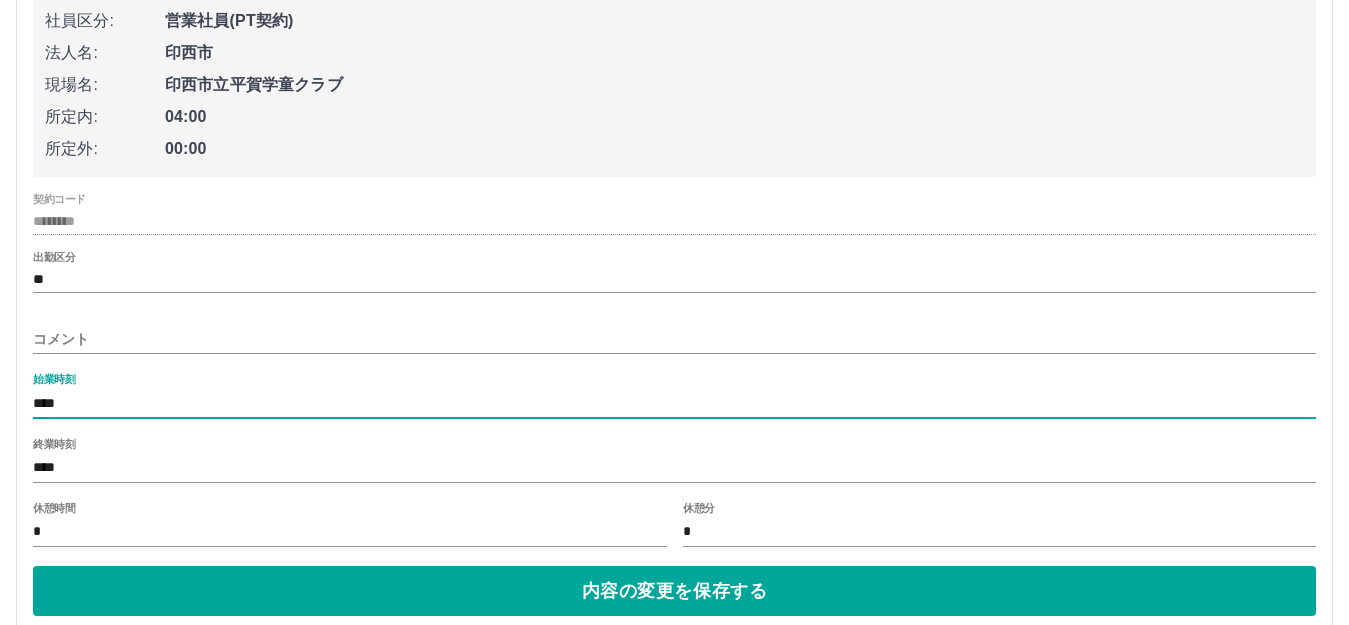click on "****" at bounding box center (674, 403) 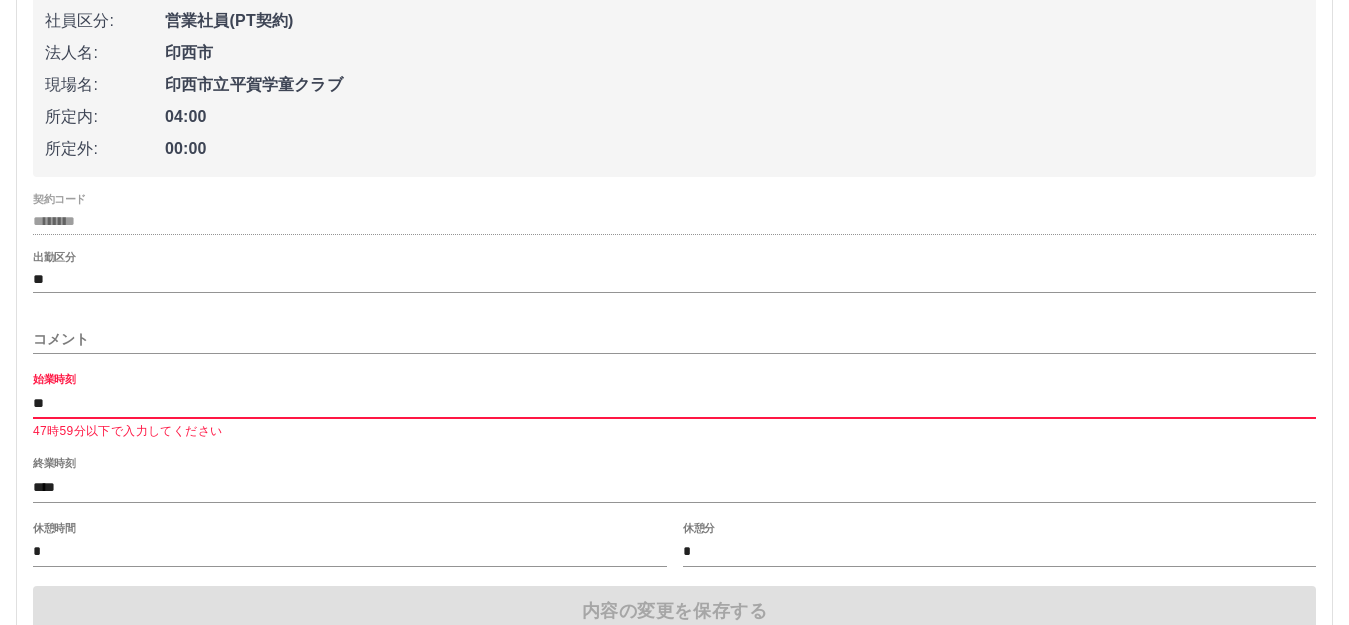 type on "*" 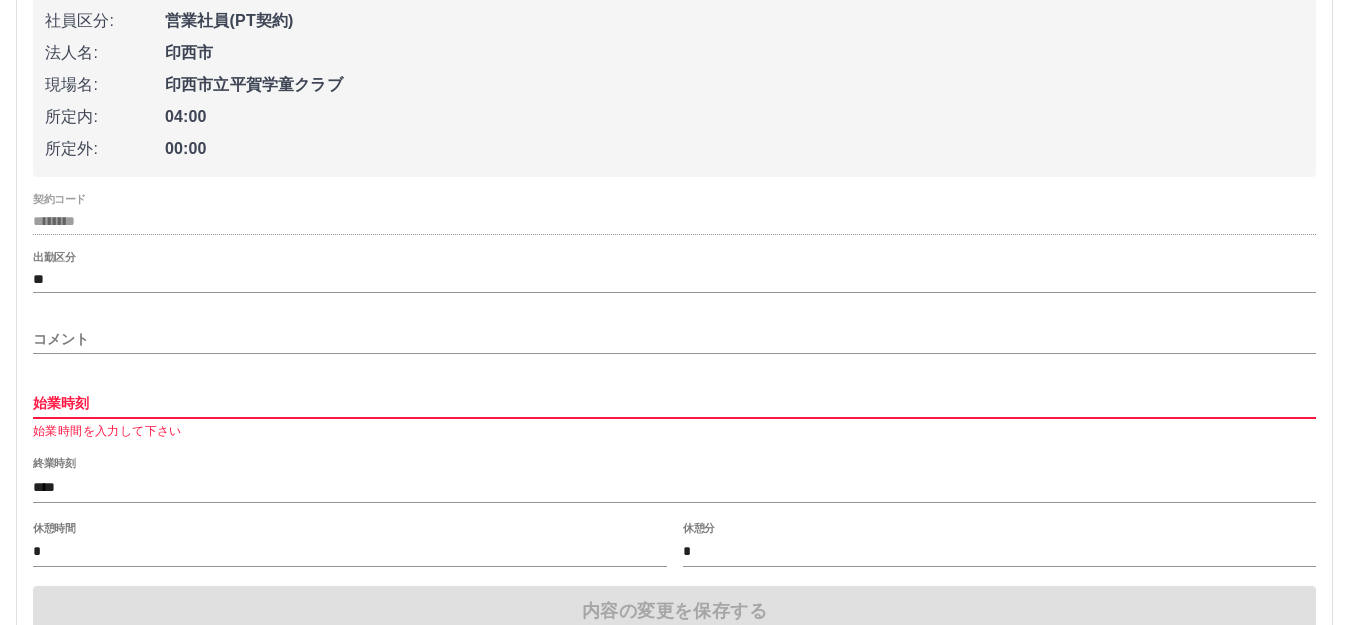 type 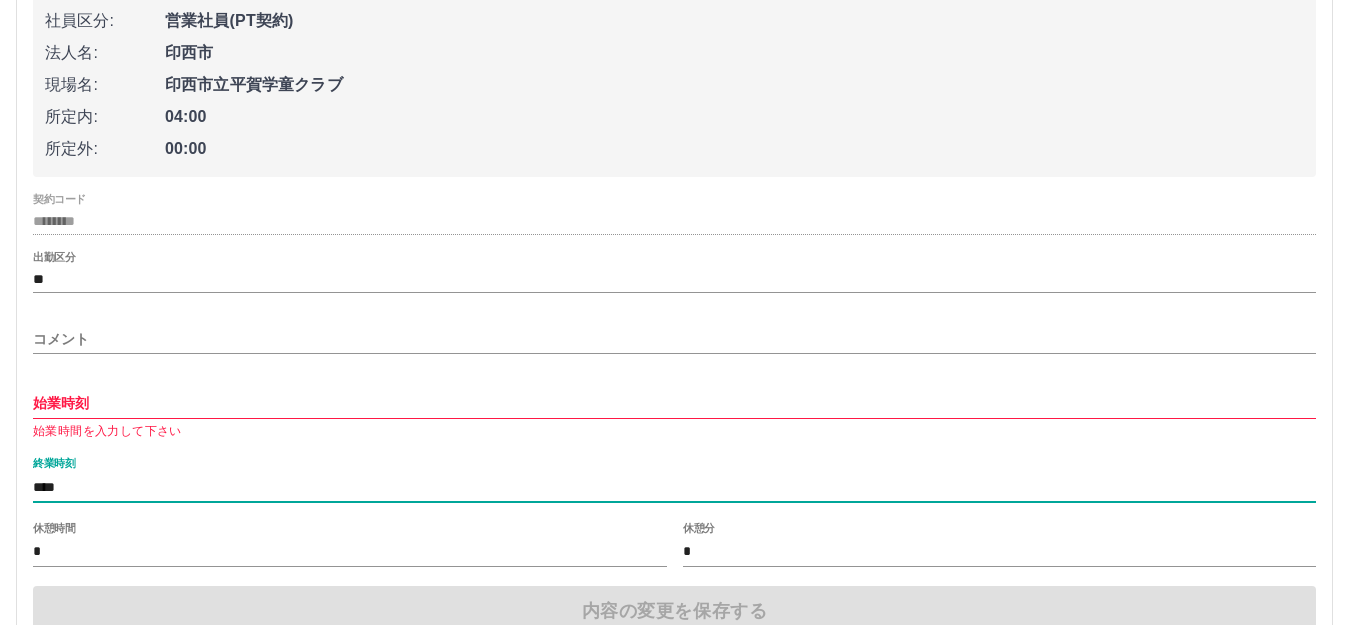 drag, startPoint x: 127, startPoint y: 491, endPoint x: 1, endPoint y: 482, distance: 126.32102 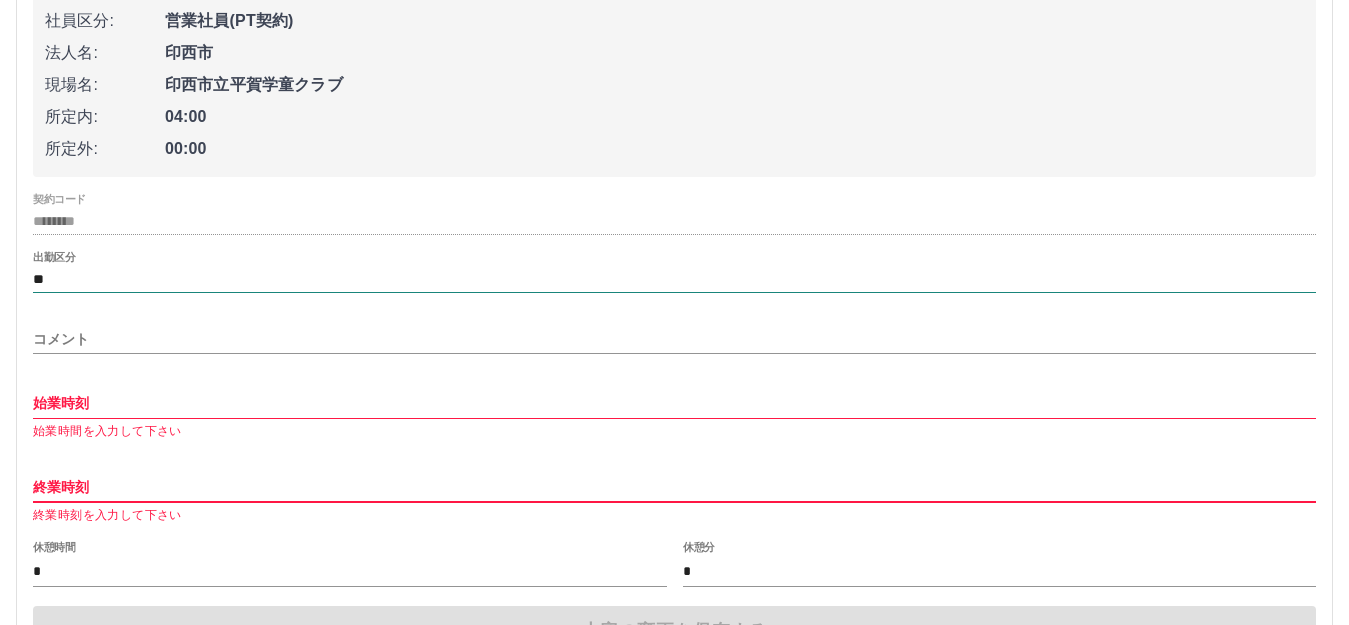 type 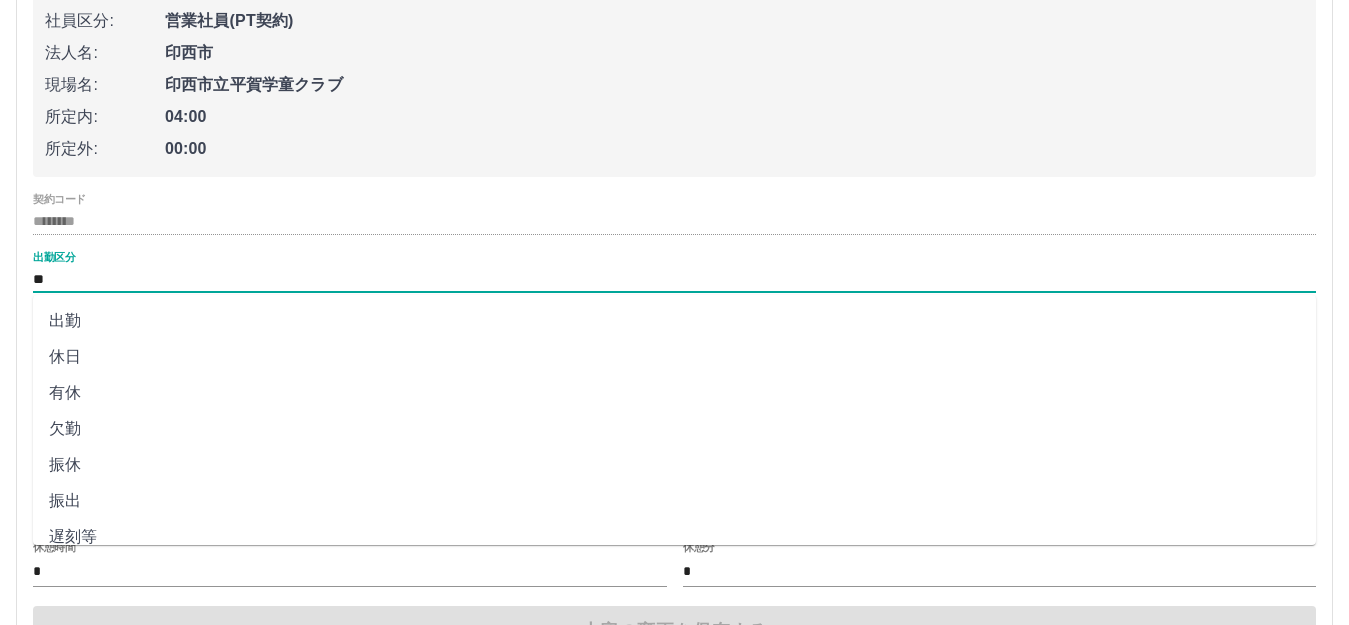 click on "**" at bounding box center (674, 279) 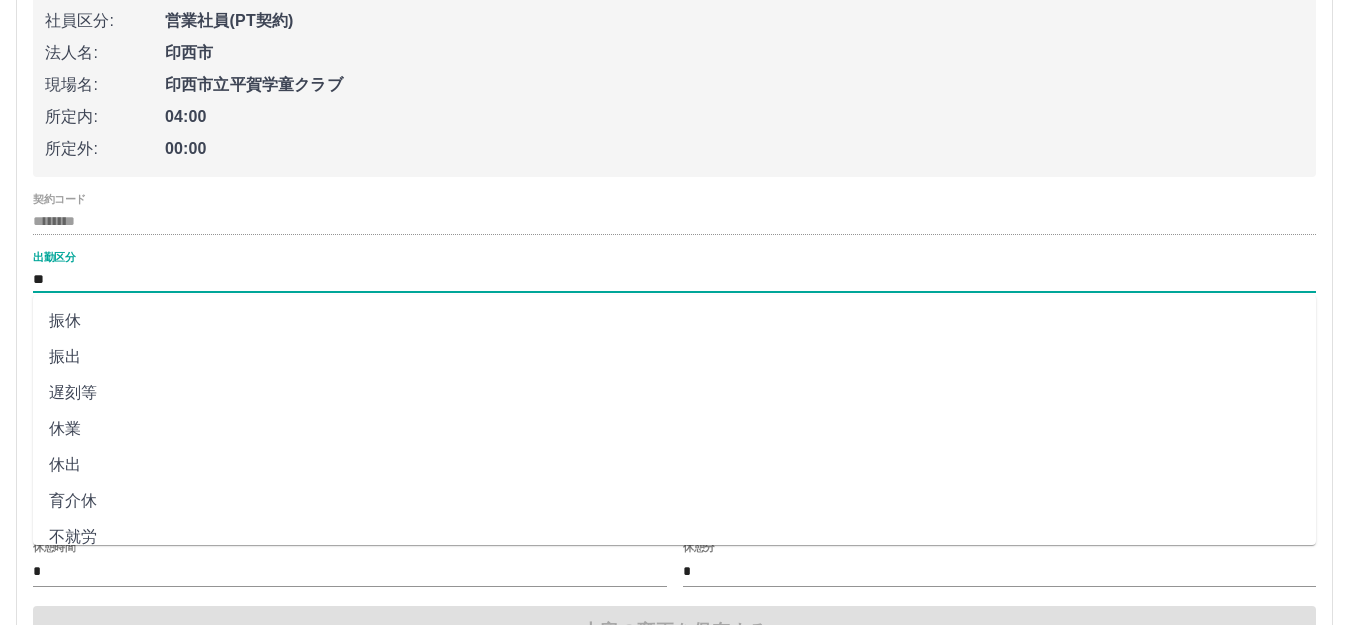 scroll, scrollTop: 0, scrollLeft: 0, axis: both 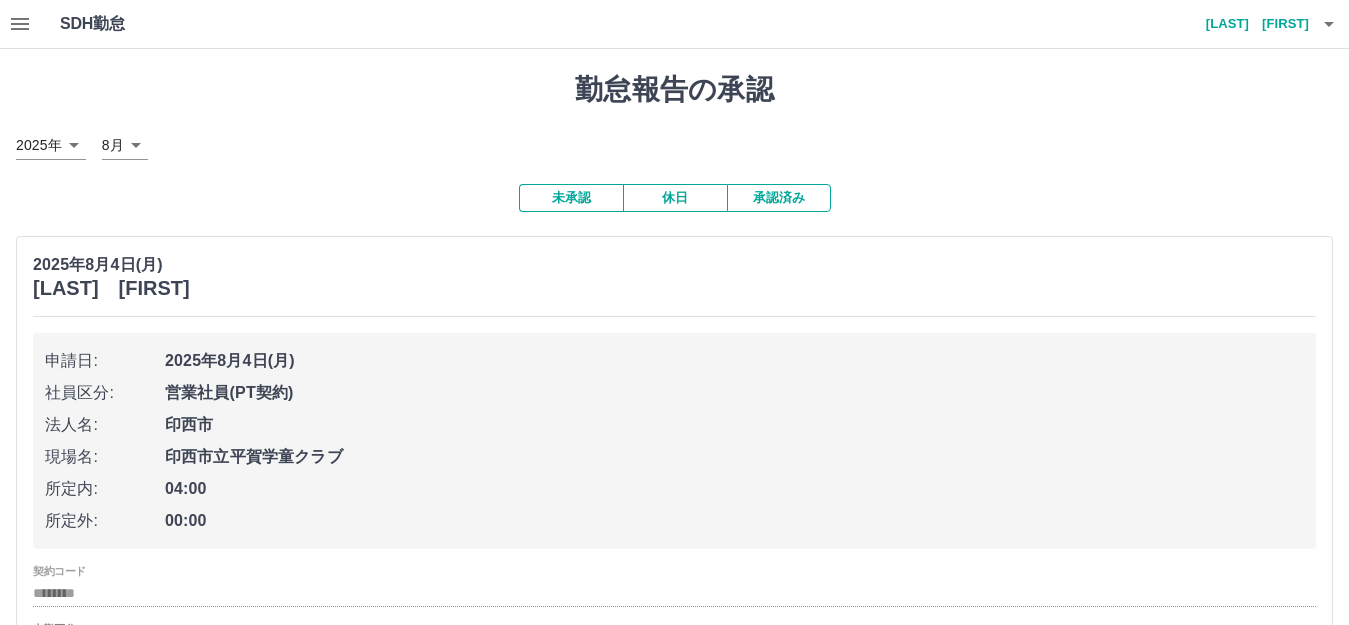 click on "勤怠報告の承認 2025年 **** 8月 * 未承認 休日 承認済み 2025年8月4日(月) [LAST]　[FIRST] 申請日: 2025年8月4日(月) 社員区分: 営業社員(PT契約) 法人名: [CITY] 現場名: [CITY]市立平賀学童クラブ 所定内: 04:00 所定外: 00:00 契約コード ******** 出勤区分 ** コメント 始業時刻 始業時間を入力して下さい 終業時刻 終業時刻を入力して下さい 休憩時間 * 休憩分 * 内容の変更を保存する キャンセル" at bounding box center [674, 592] 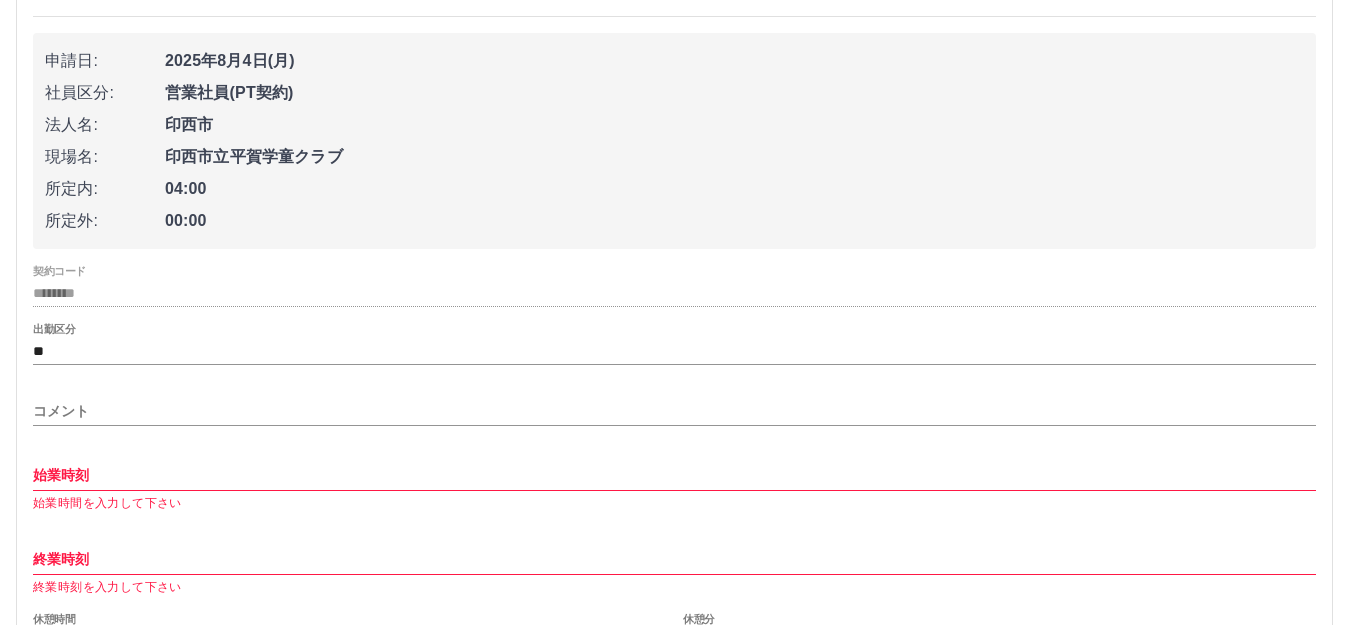 scroll, scrollTop: 0, scrollLeft: 0, axis: both 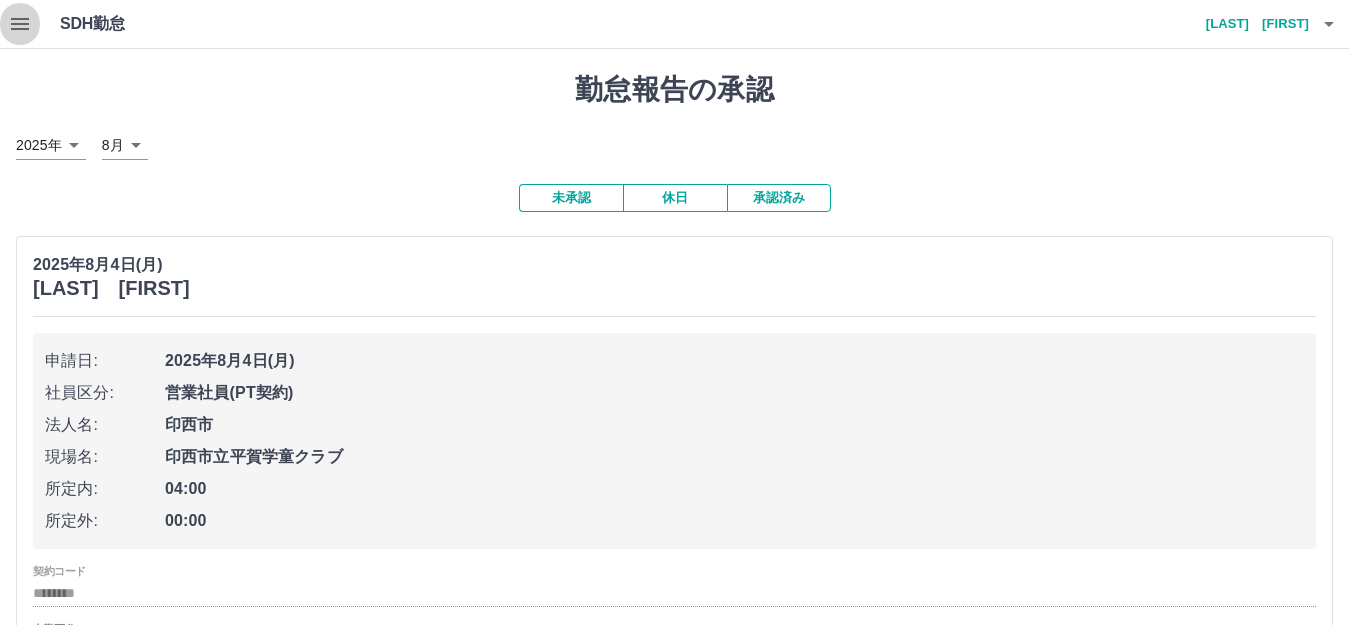 click 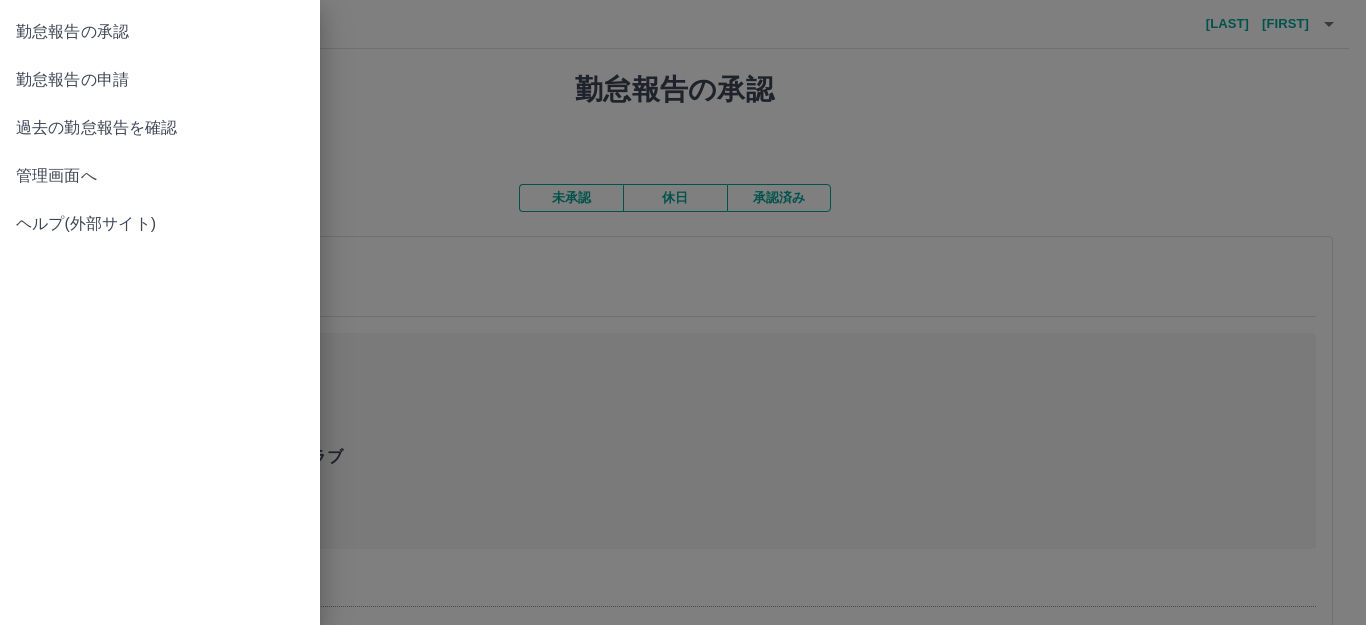 click at bounding box center [683, 312] 